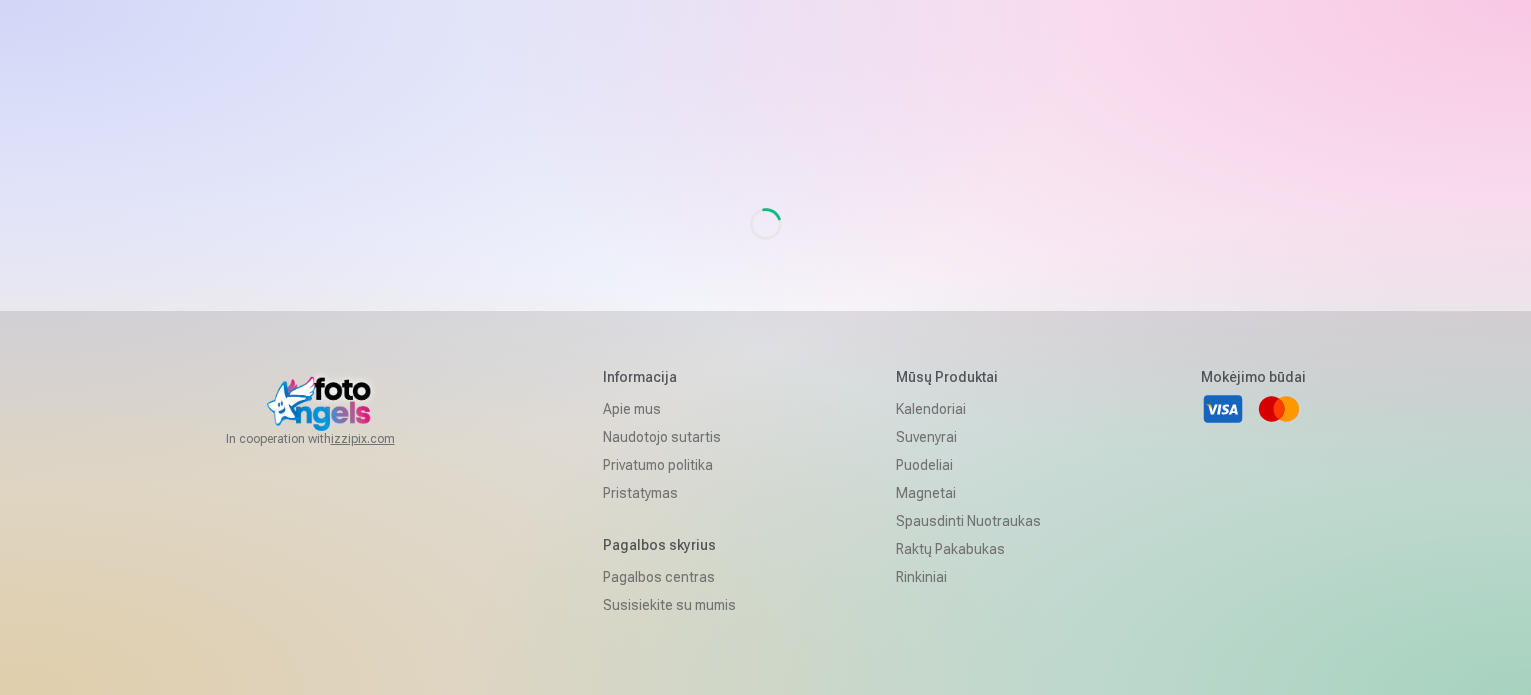 scroll, scrollTop: 0, scrollLeft: 0, axis: both 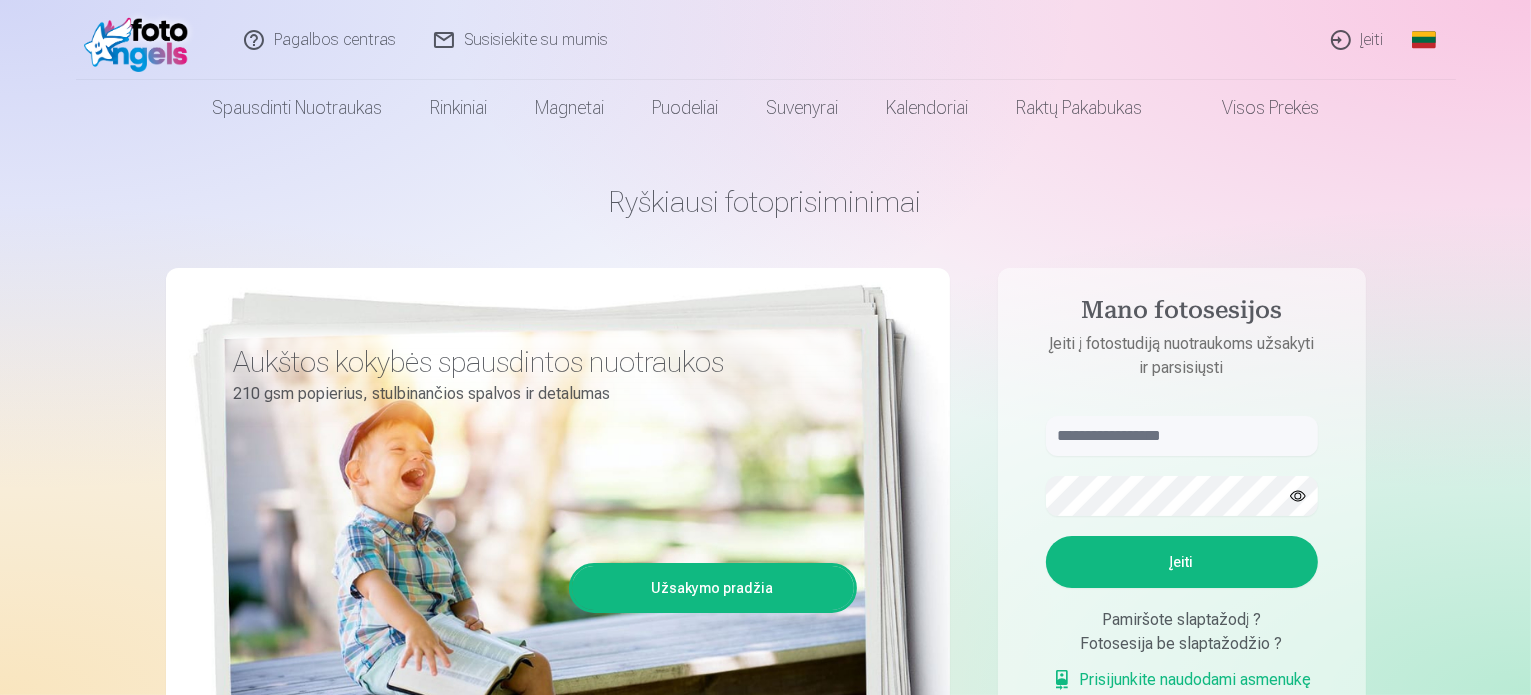 click on "Įeiti" at bounding box center (1358, 40) 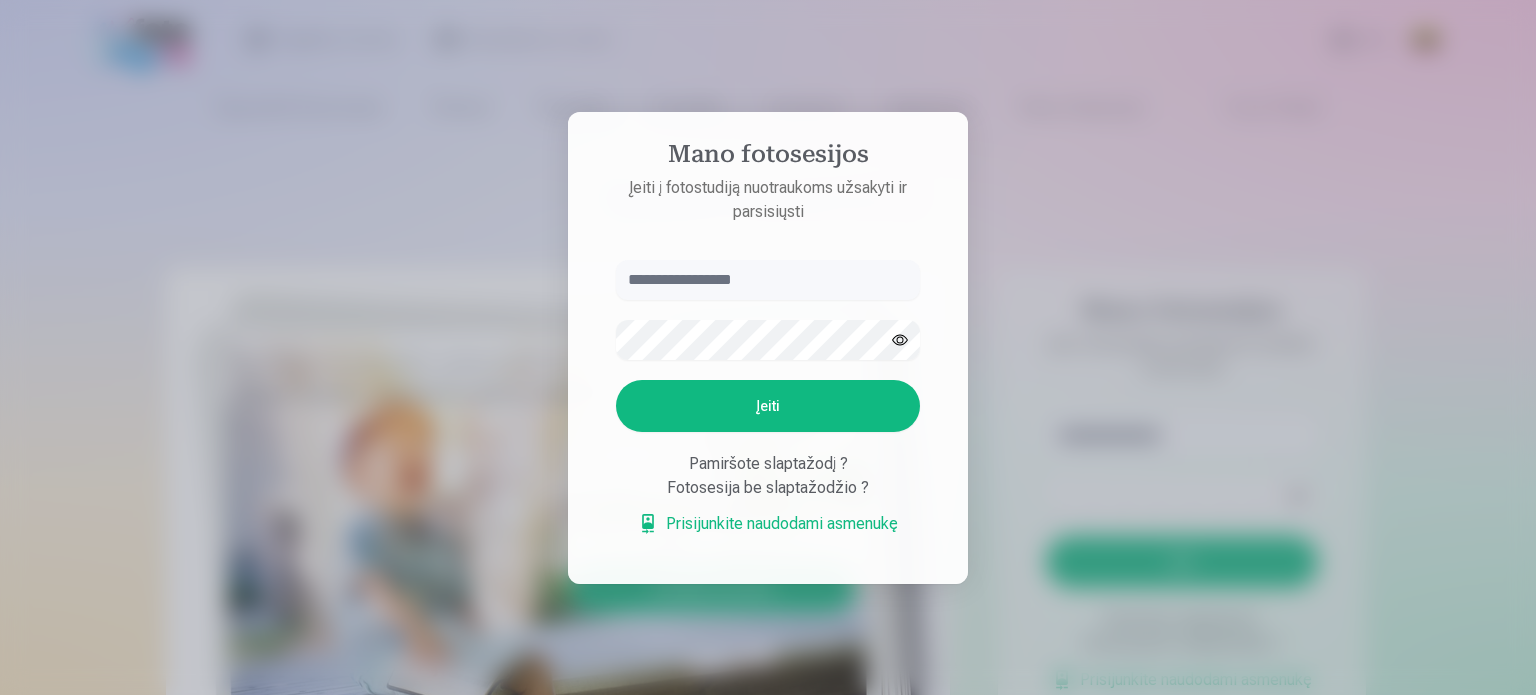 click at bounding box center [768, 280] 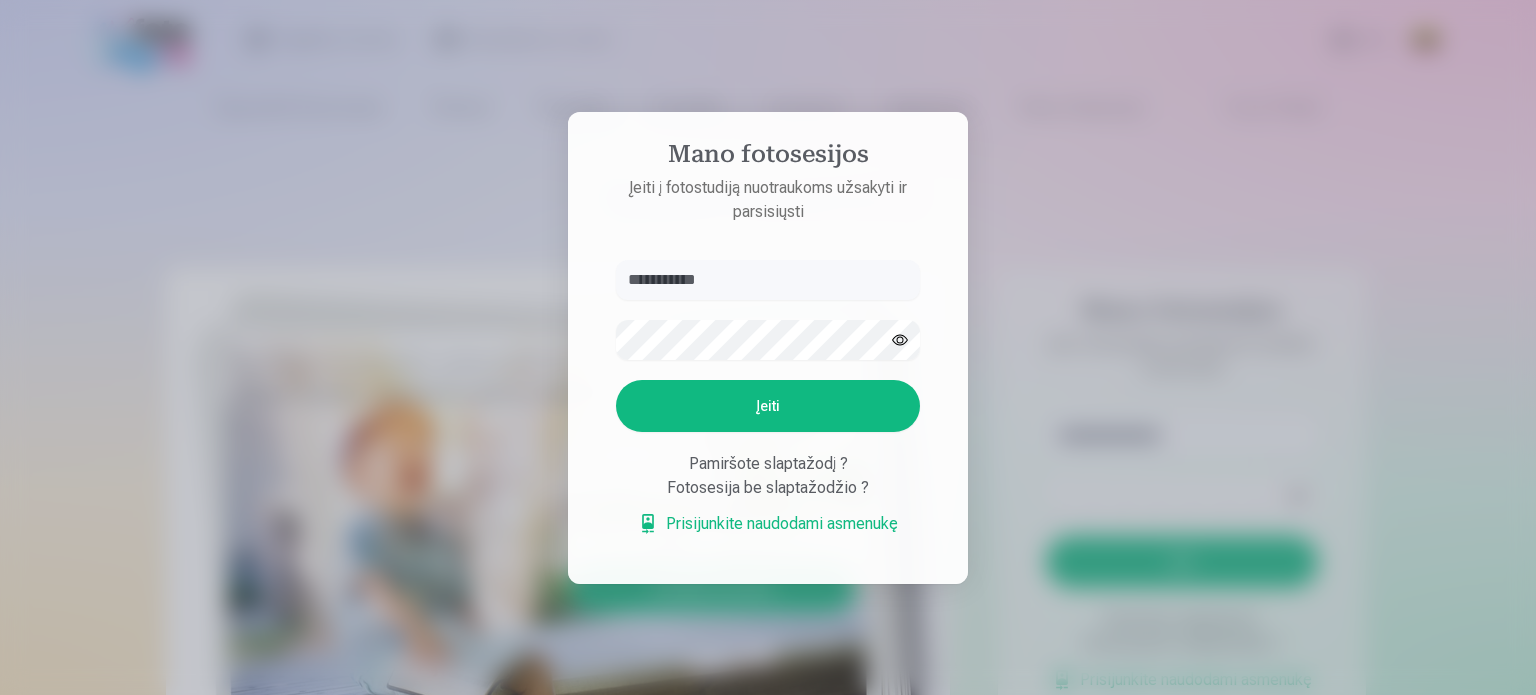 type on "**********" 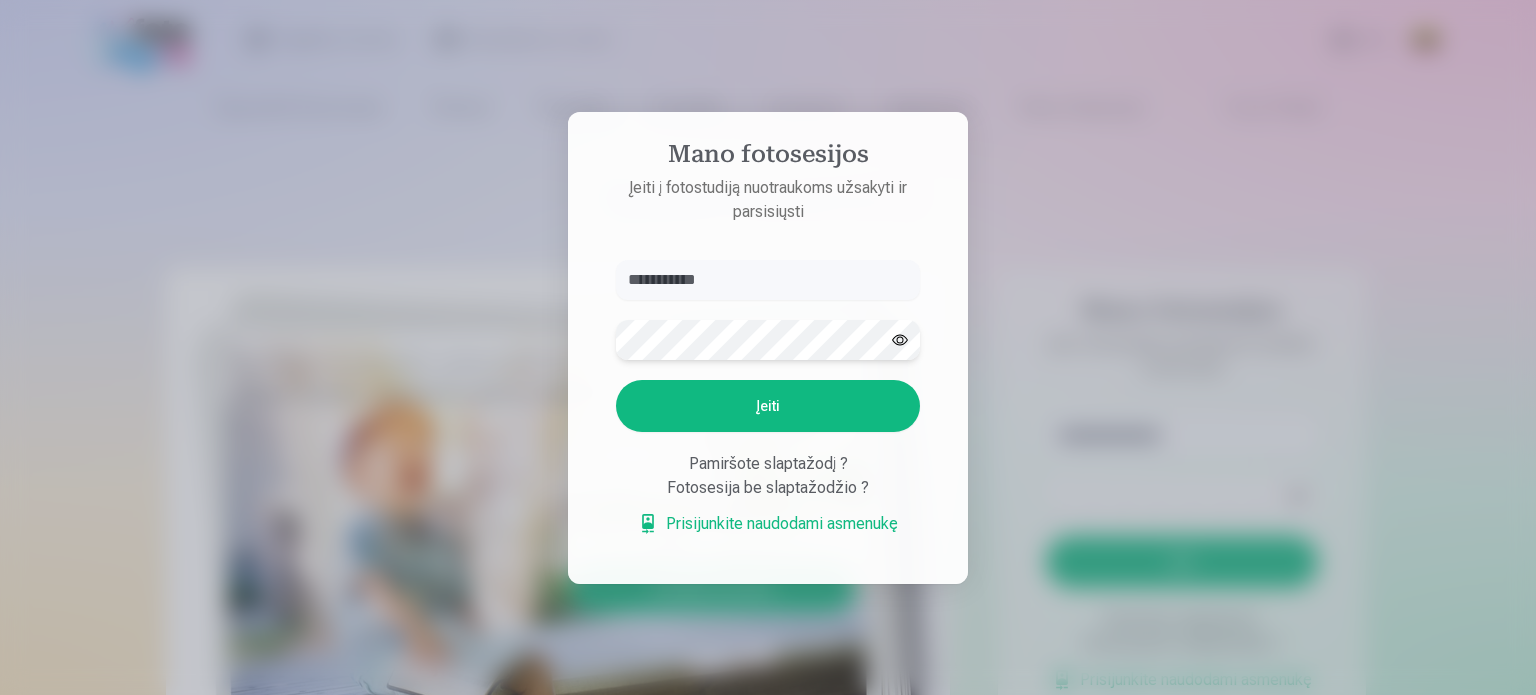click on "Įeiti" at bounding box center (768, 406) 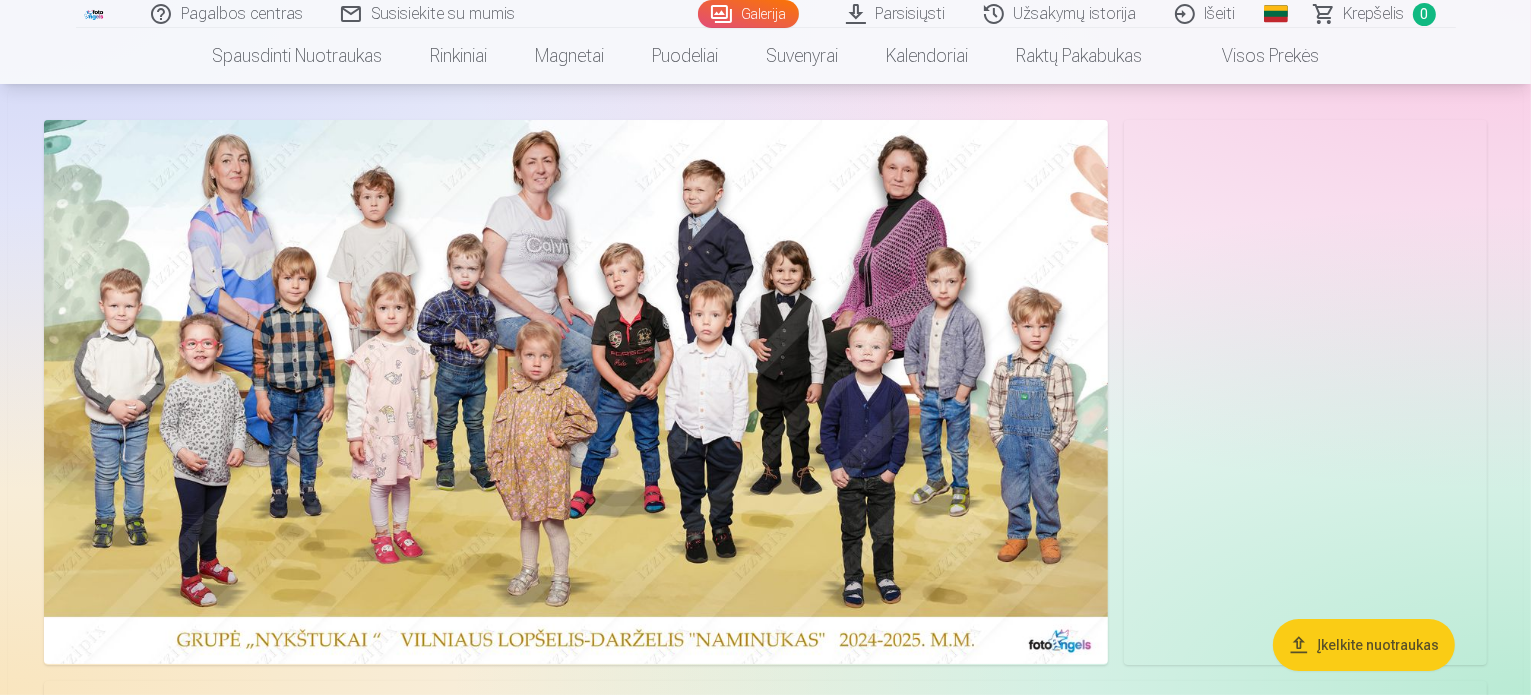 scroll, scrollTop: 0, scrollLeft: 0, axis: both 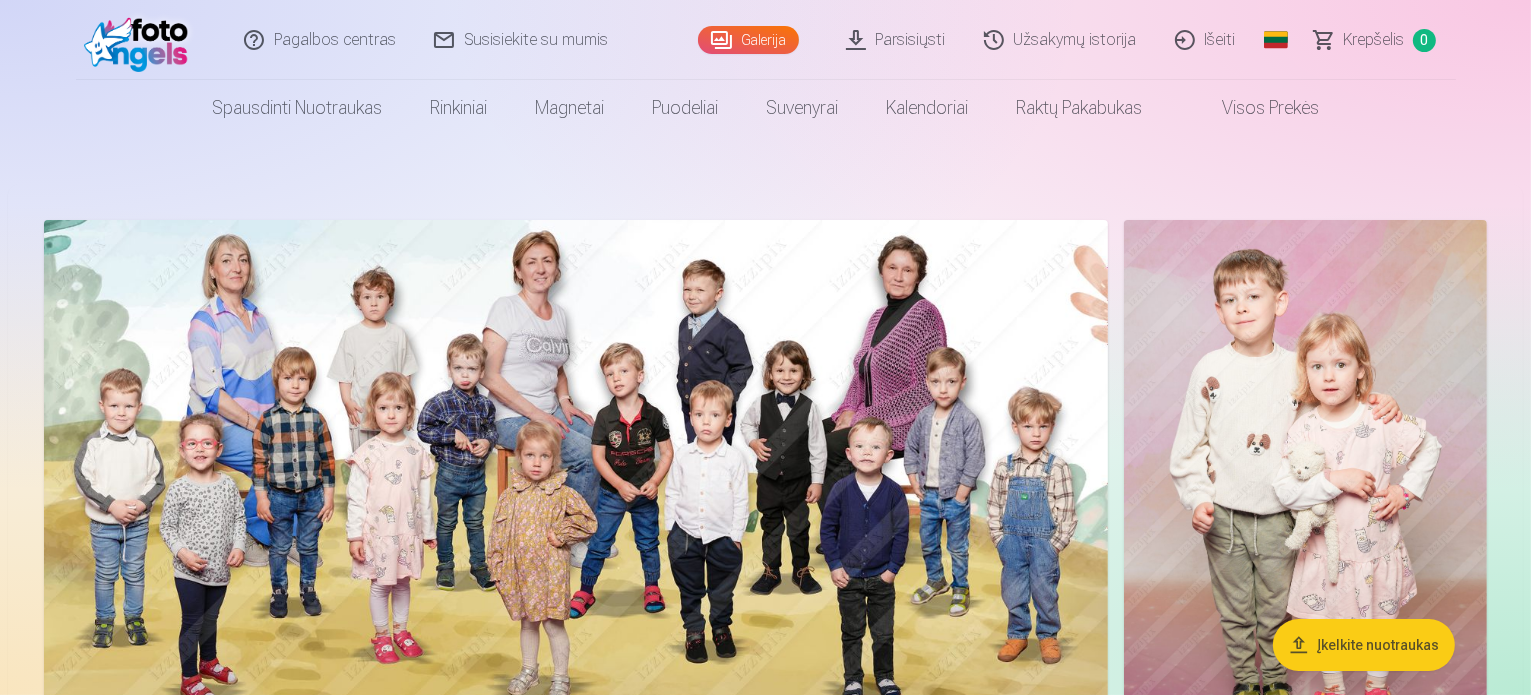 click on "Parsisiųsti" at bounding box center (897, 40) 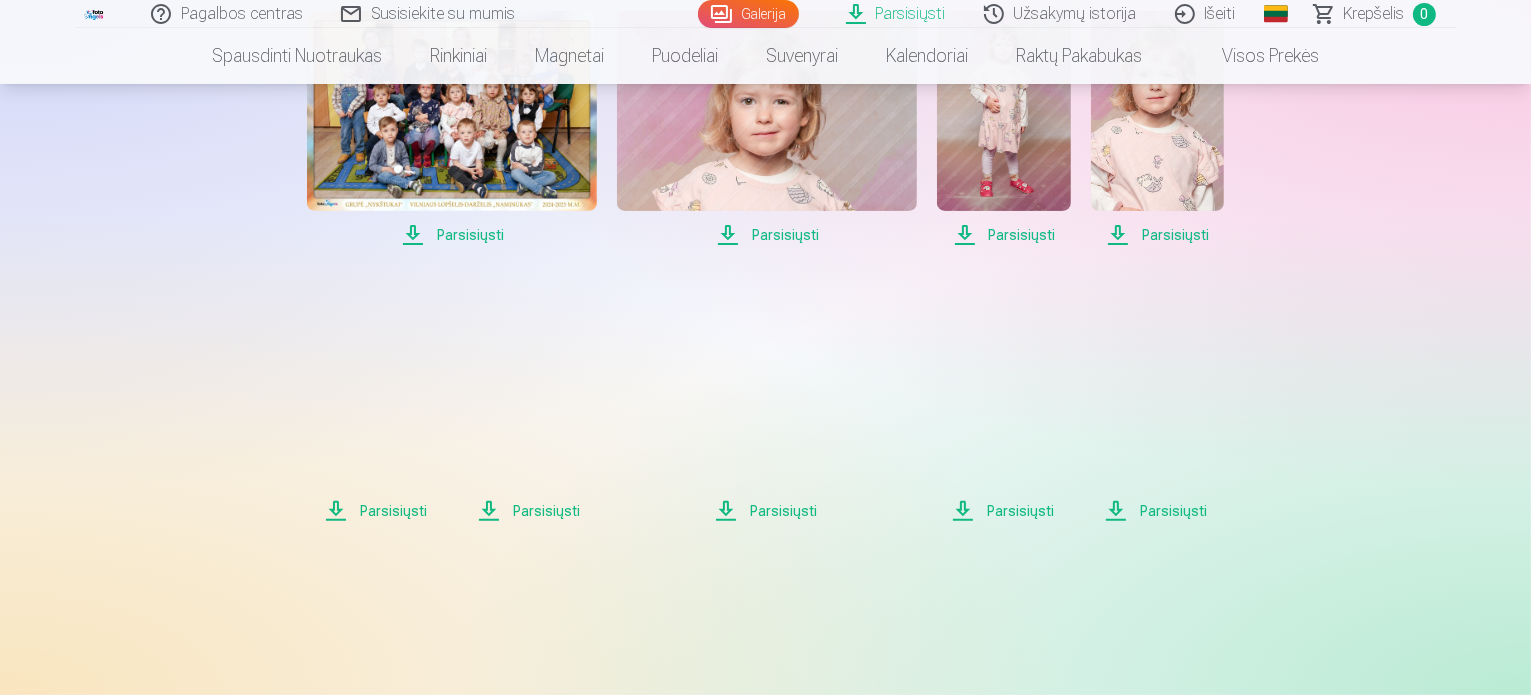 scroll, scrollTop: 200, scrollLeft: 0, axis: vertical 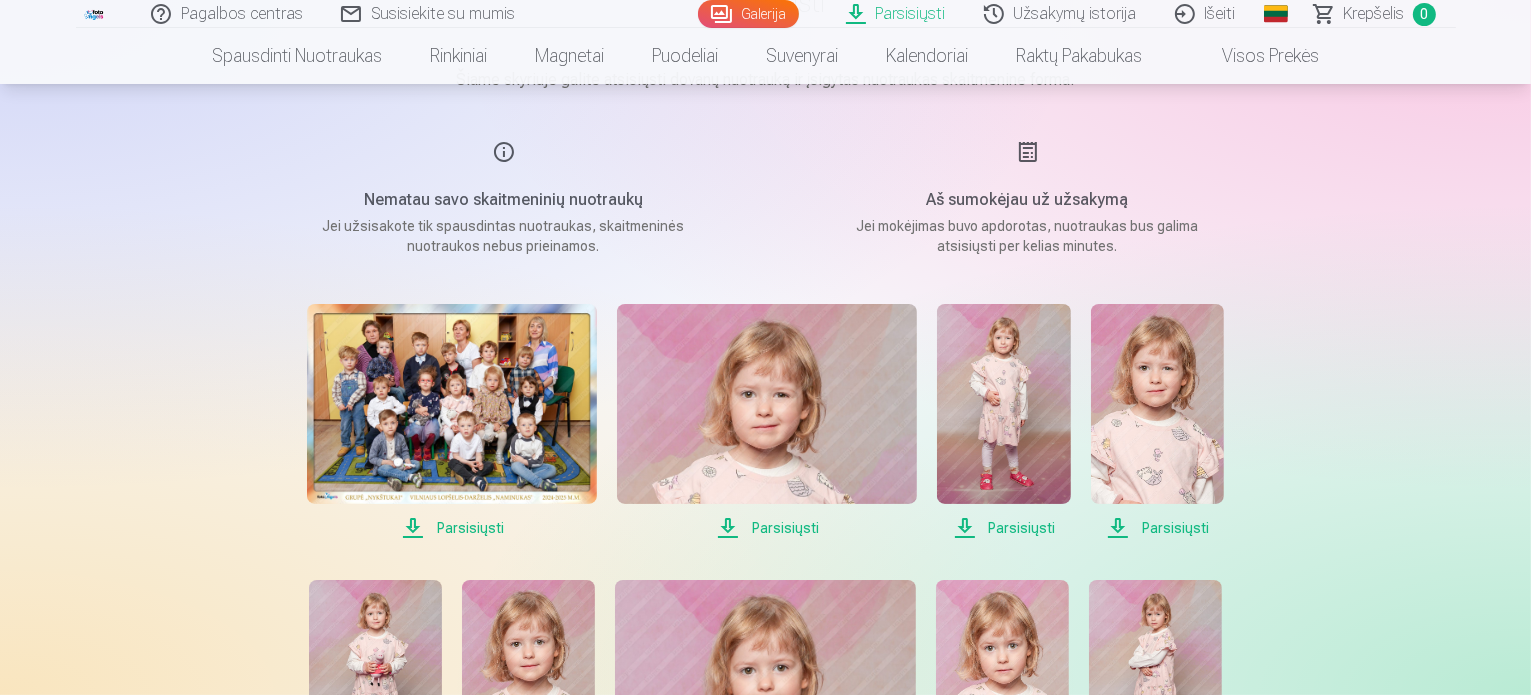 click on "Parsisiųsti" at bounding box center [767, 528] 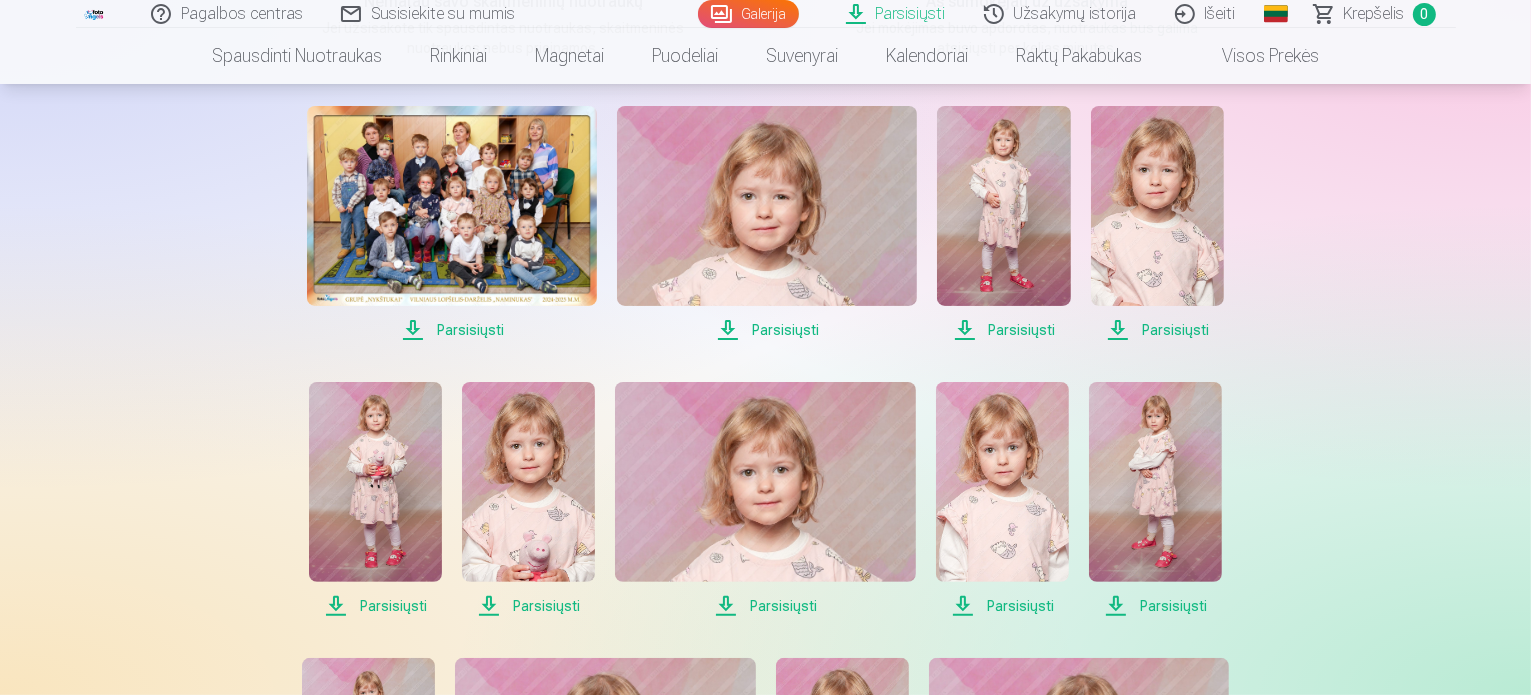 scroll, scrollTop: 400, scrollLeft: 0, axis: vertical 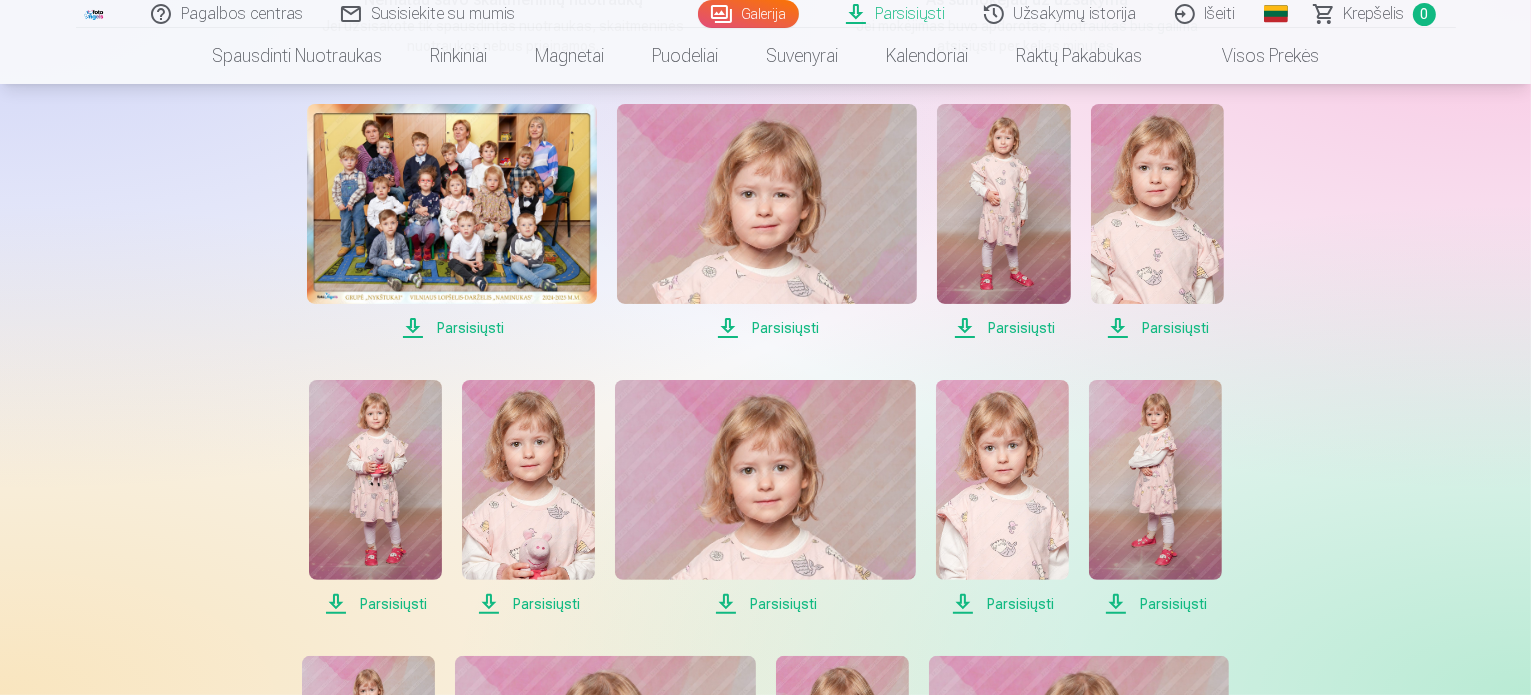 click on "Parsisiųsti" at bounding box center [452, 328] 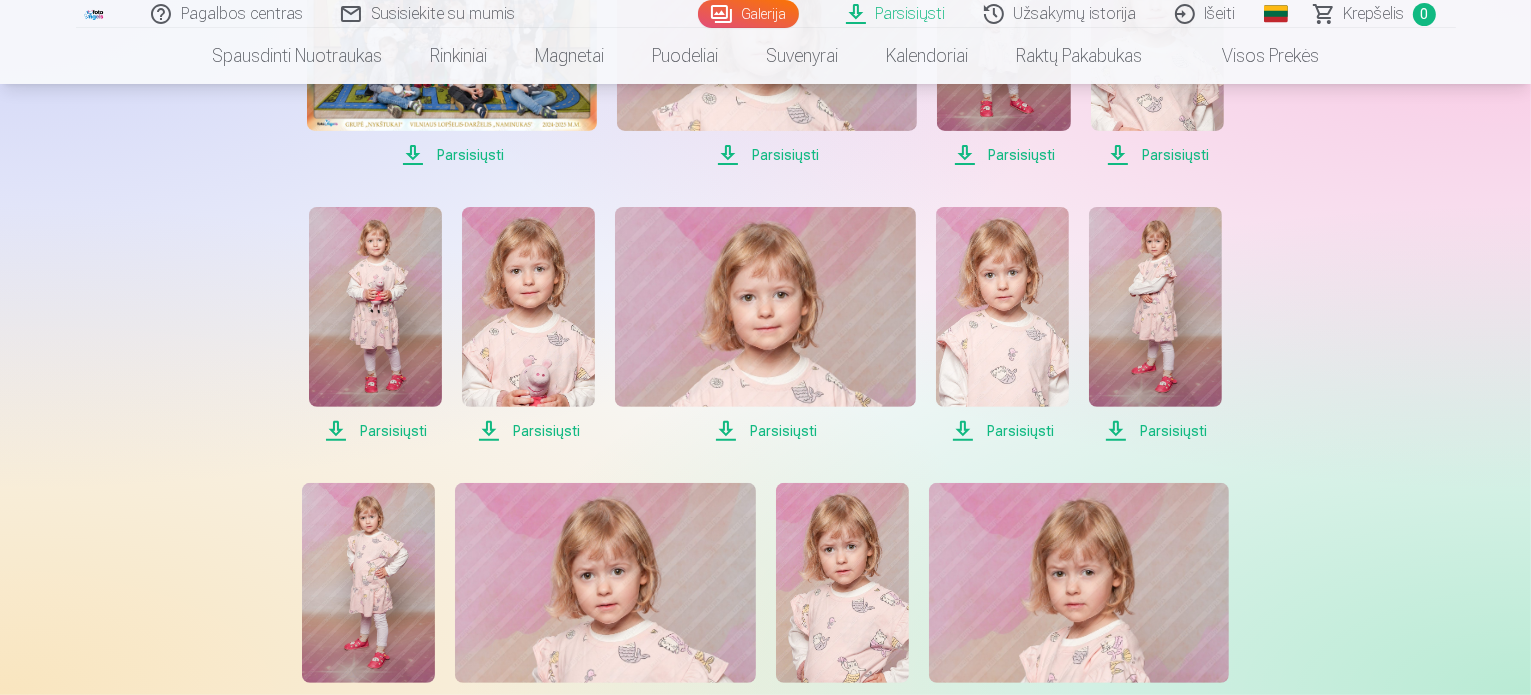 scroll, scrollTop: 600, scrollLeft: 0, axis: vertical 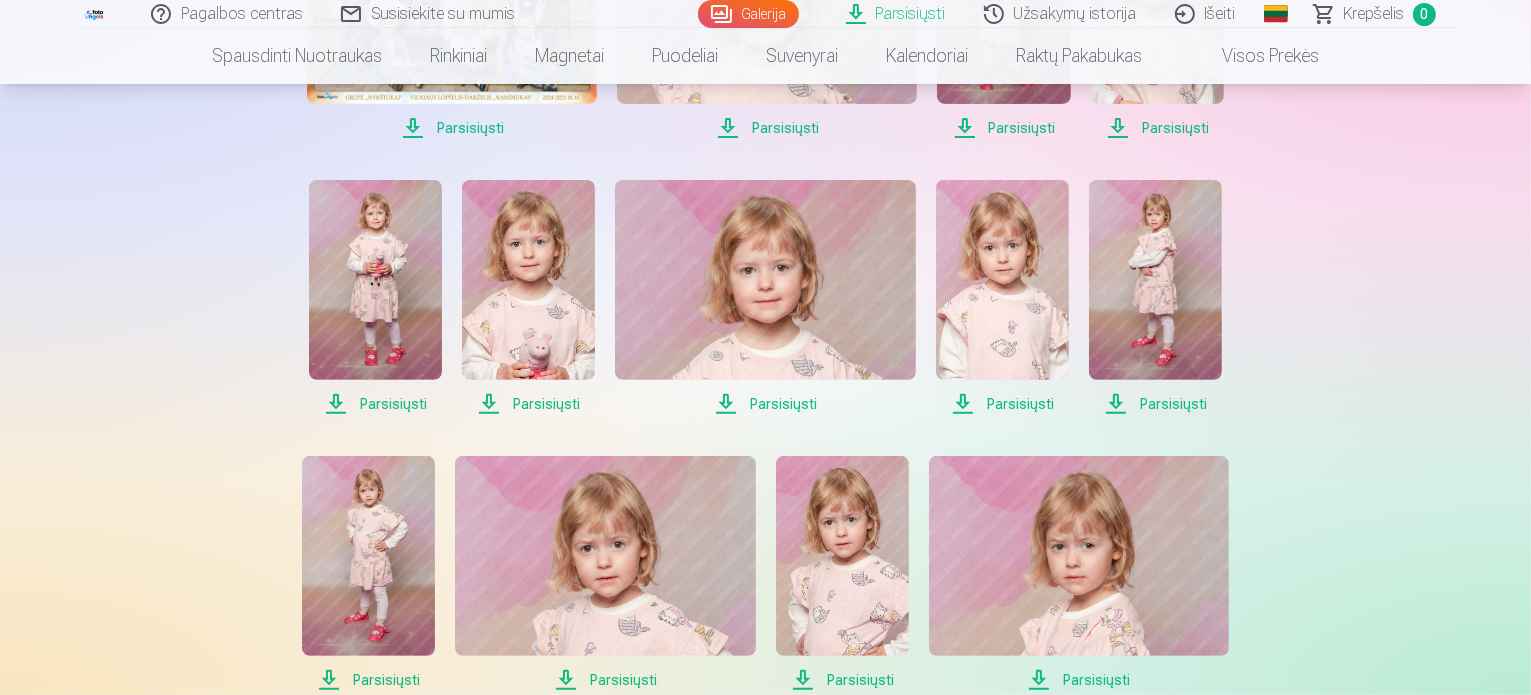 click on "Parsisiųsti" at bounding box center [375, 404] 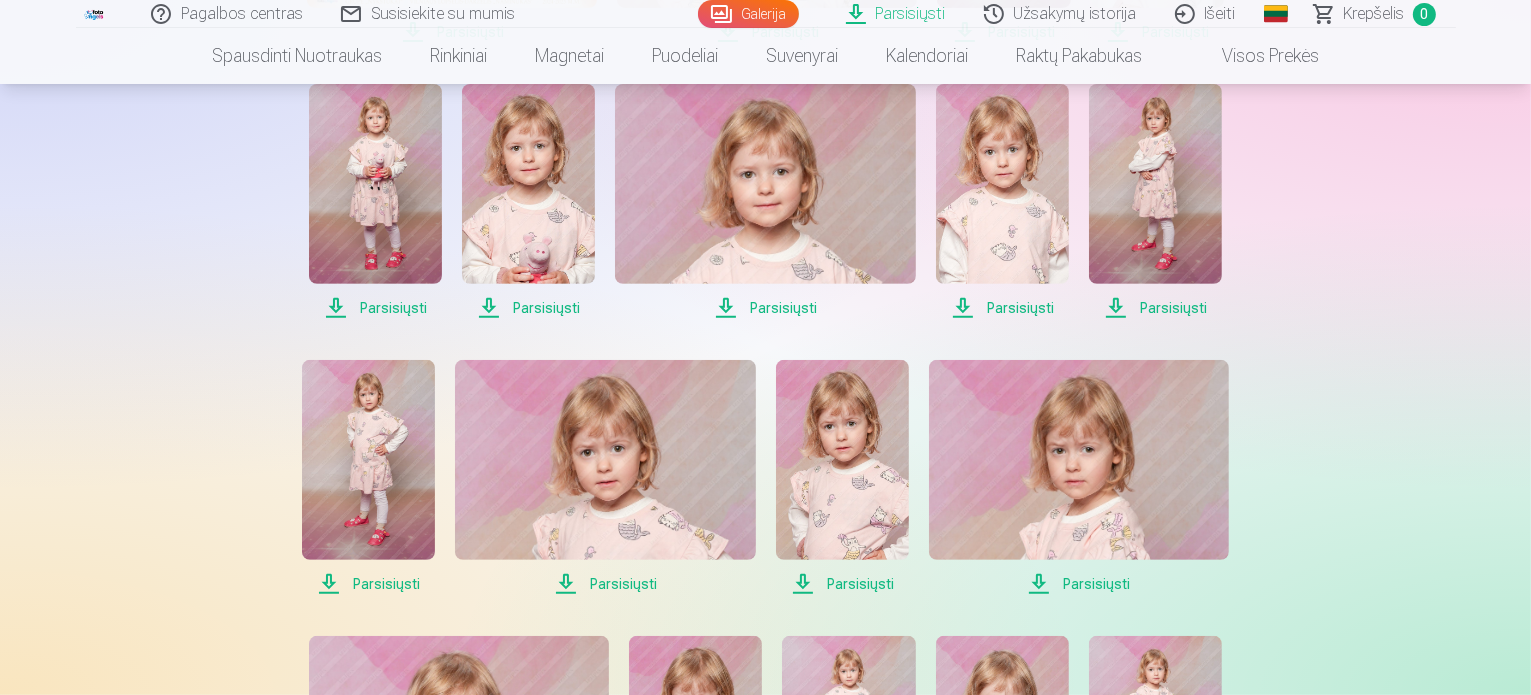 scroll, scrollTop: 900, scrollLeft: 0, axis: vertical 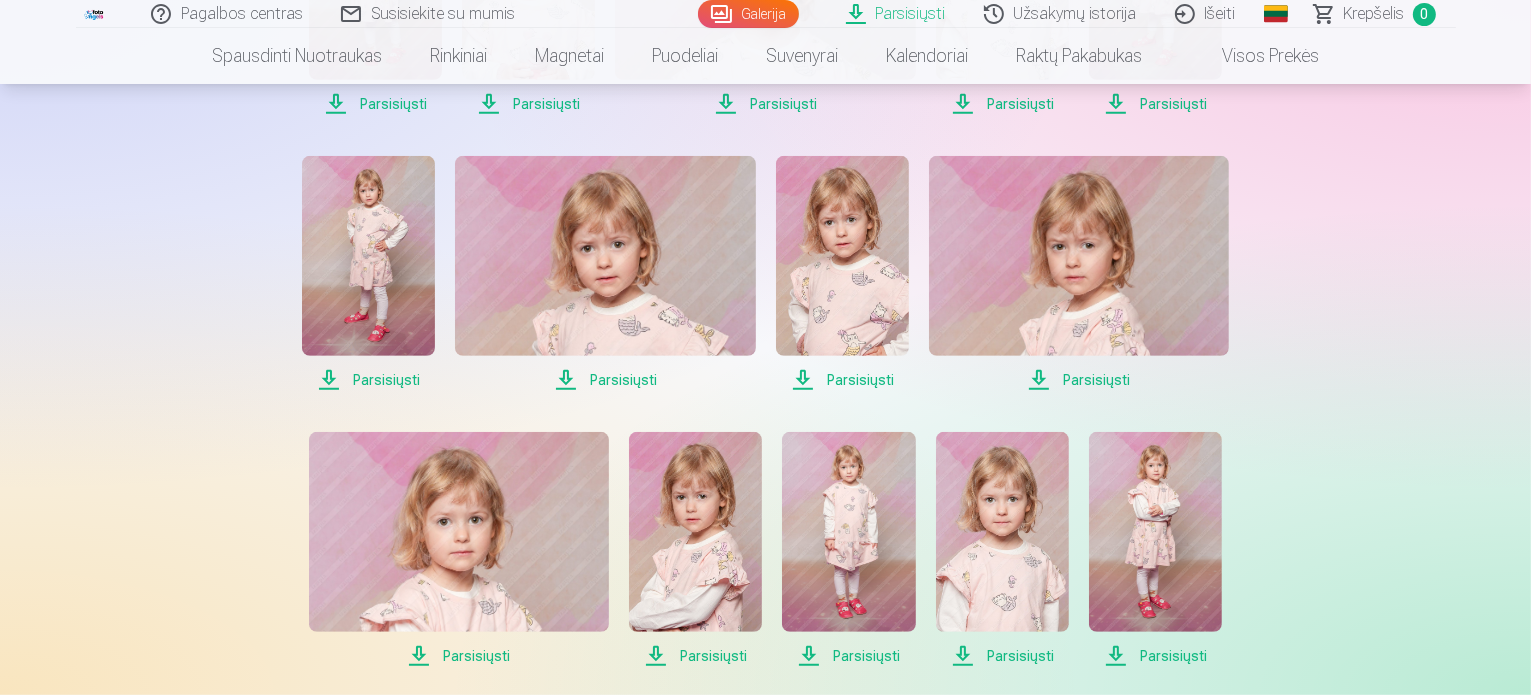 click on "Parsisiųsti" at bounding box center [368, 380] 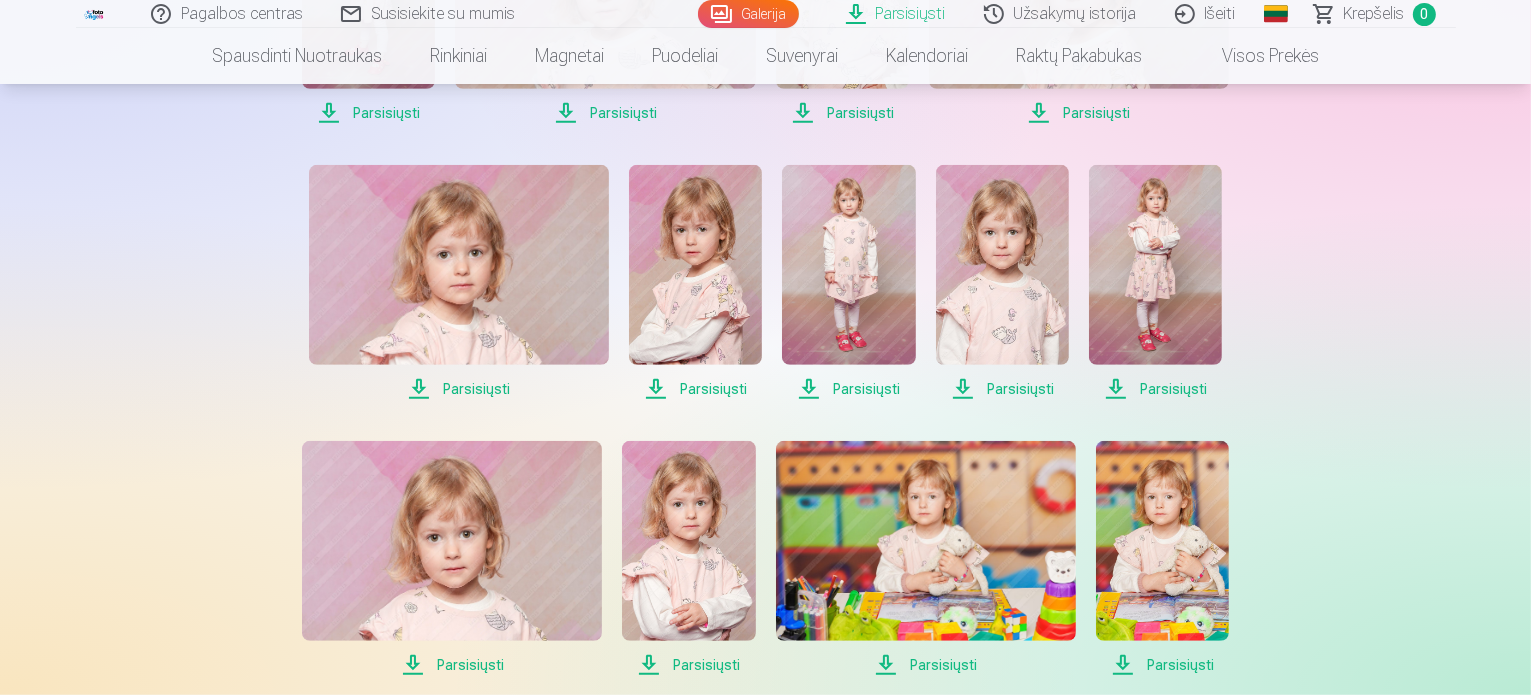 scroll, scrollTop: 1200, scrollLeft: 0, axis: vertical 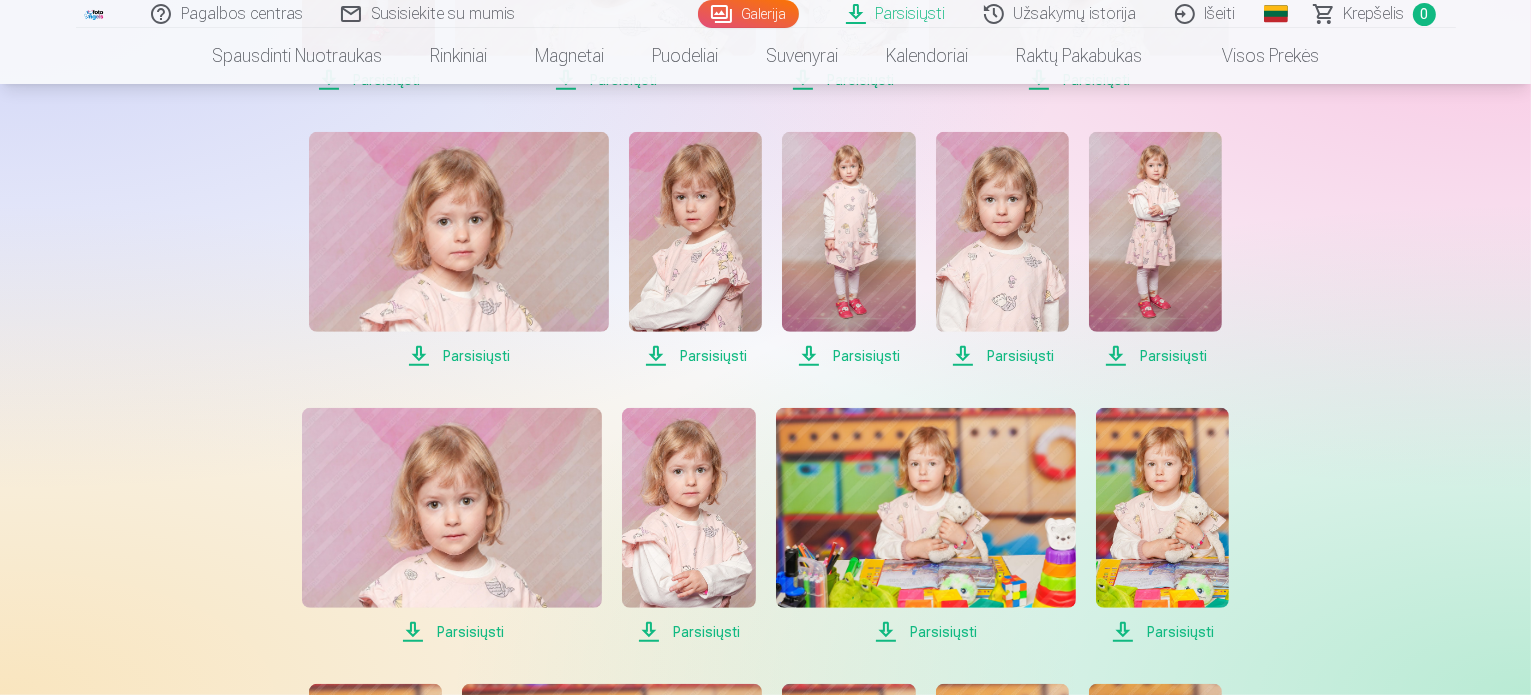 click on "Parsisiųsti" at bounding box center (459, 356) 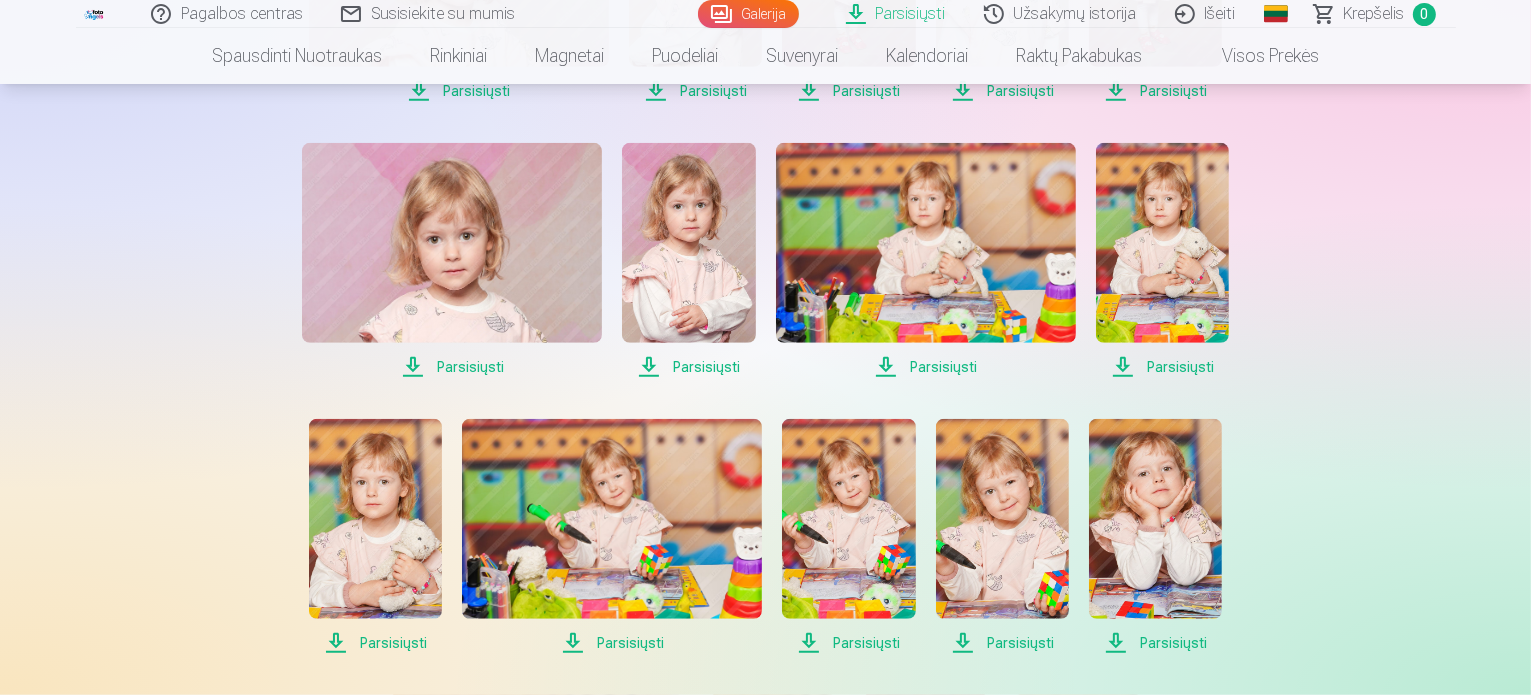 scroll, scrollTop: 1500, scrollLeft: 0, axis: vertical 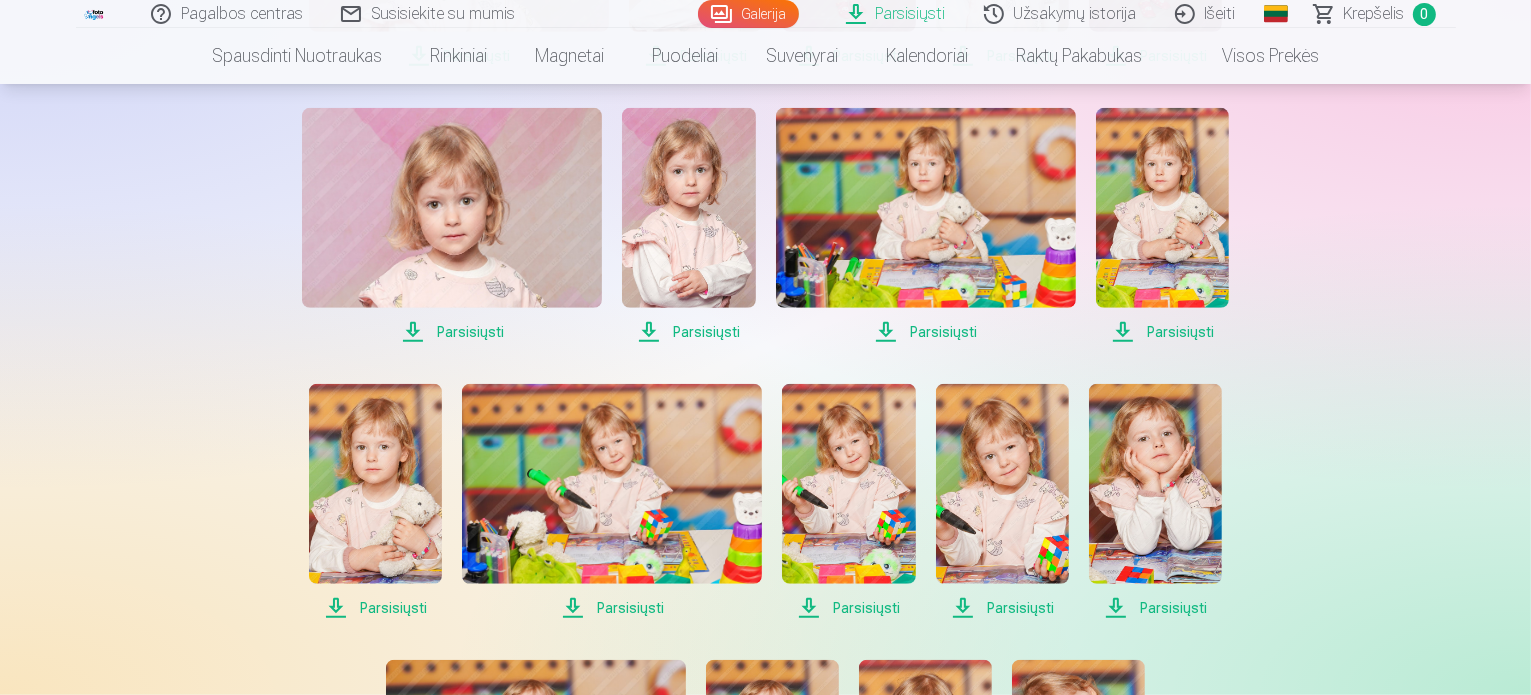 click on "Parsisiųsti" at bounding box center [452, 332] 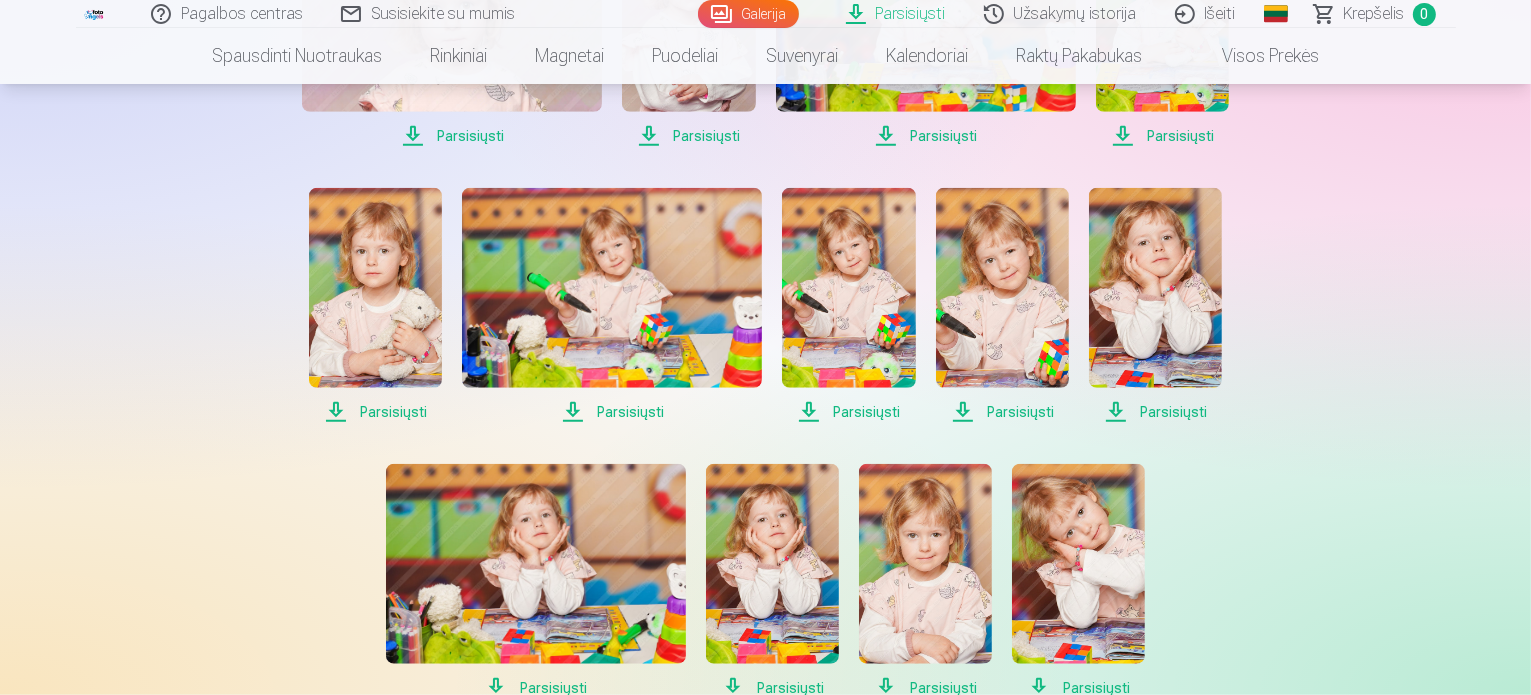 scroll, scrollTop: 1700, scrollLeft: 0, axis: vertical 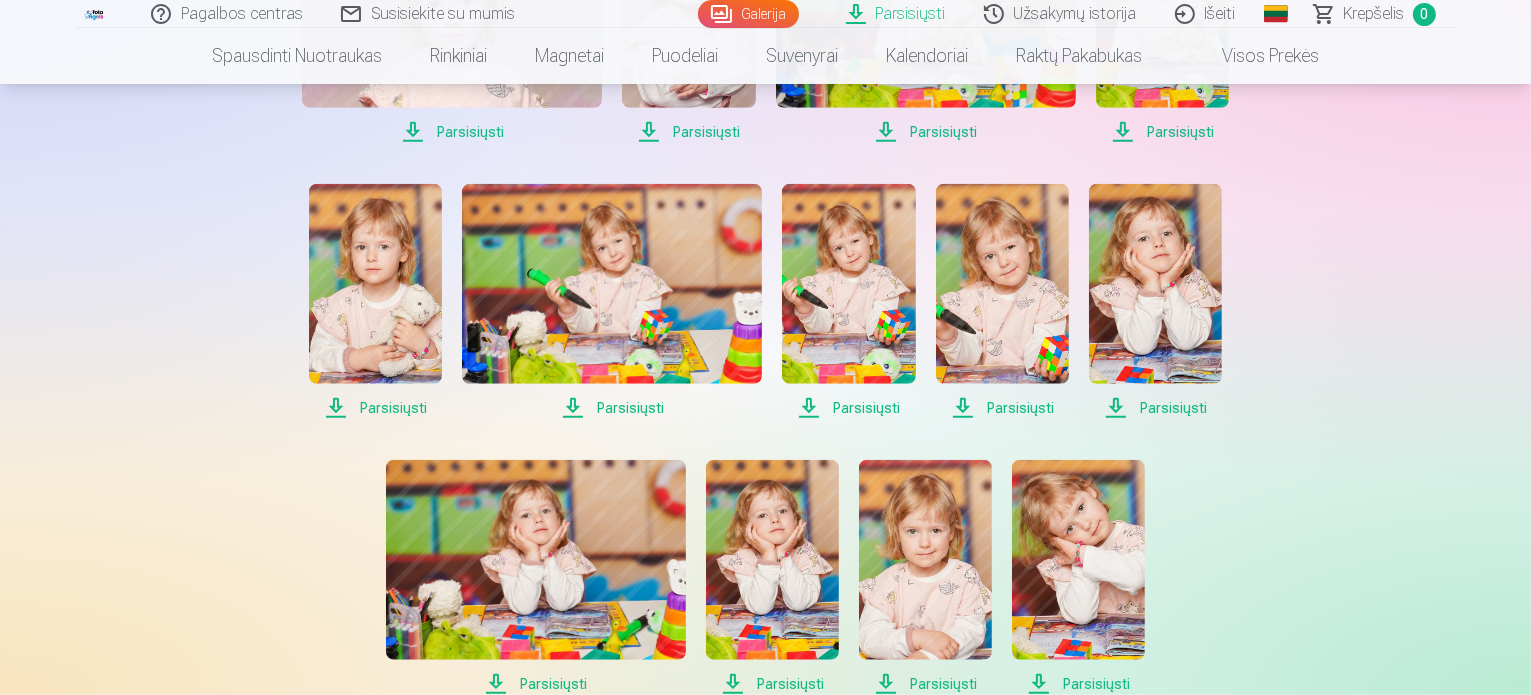 click on "Parsisiųsti" at bounding box center (375, 408) 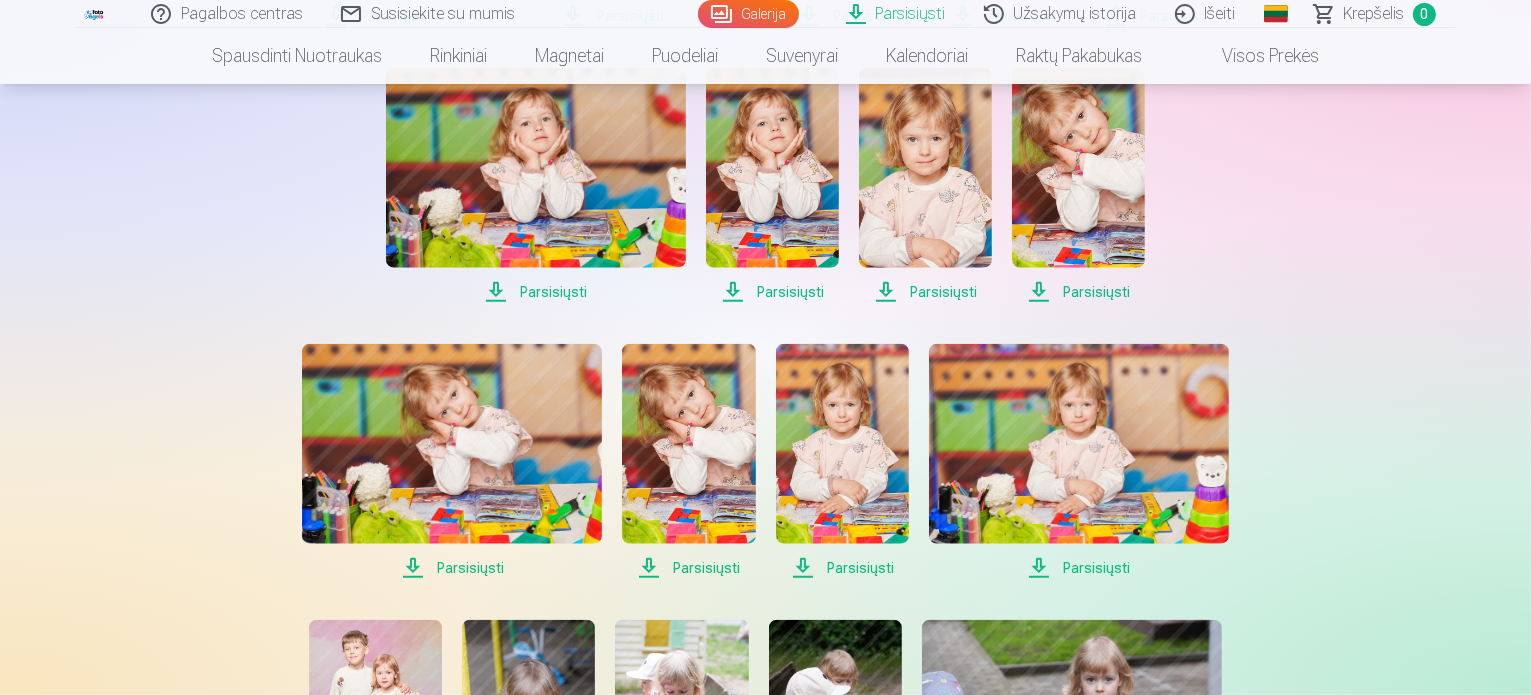scroll, scrollTop: 2100, scrollLeft: 0, axis: vertical 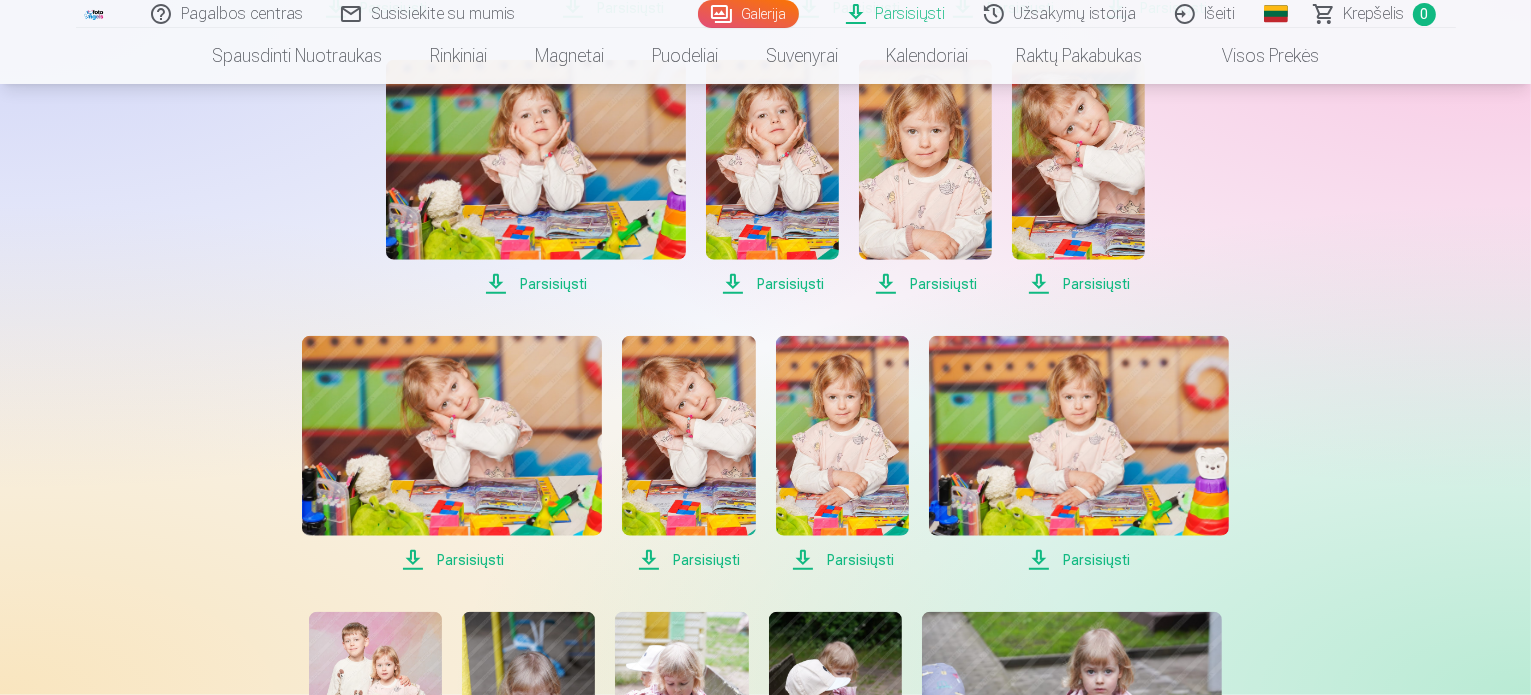 click on "Parsisiųsti" at bounding box center (536, 284) 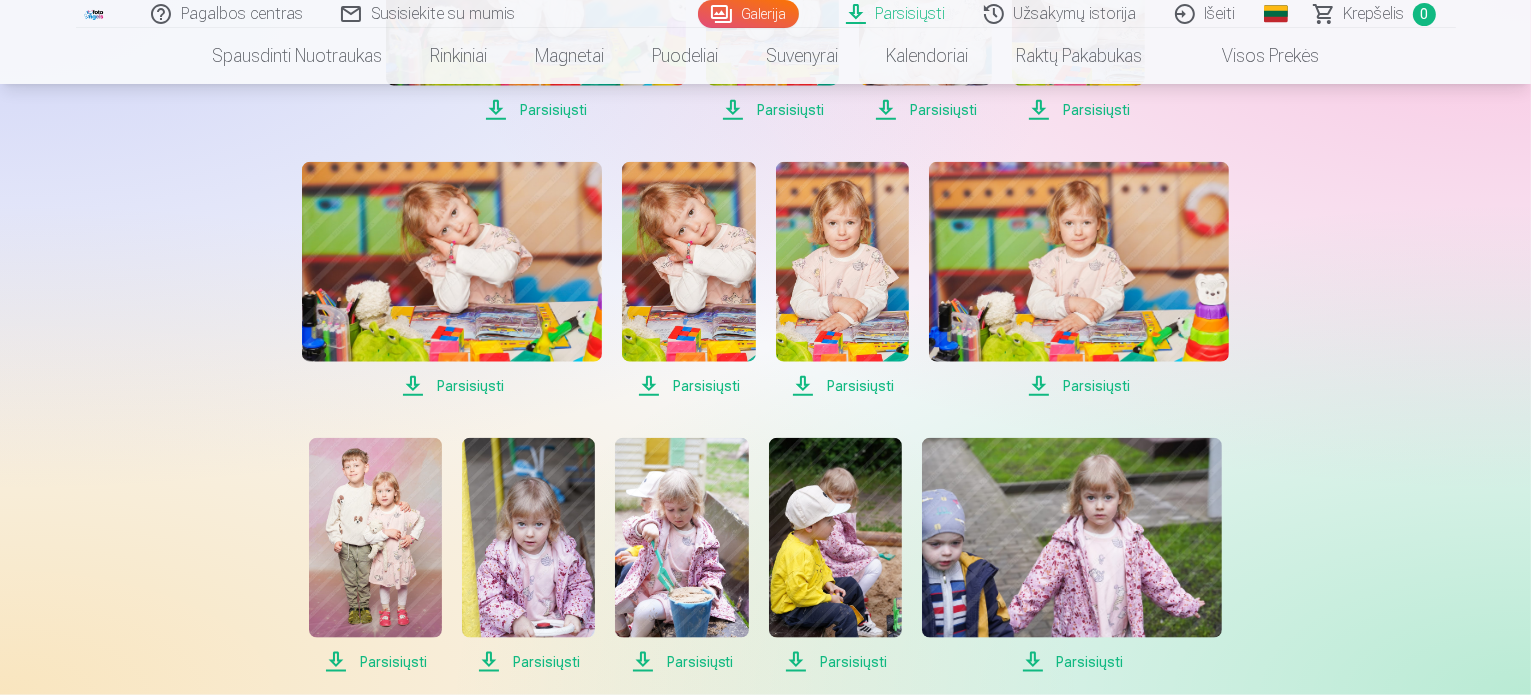 scroll, scrollTop: 2300, scrollLeft: 0, axis: vertical 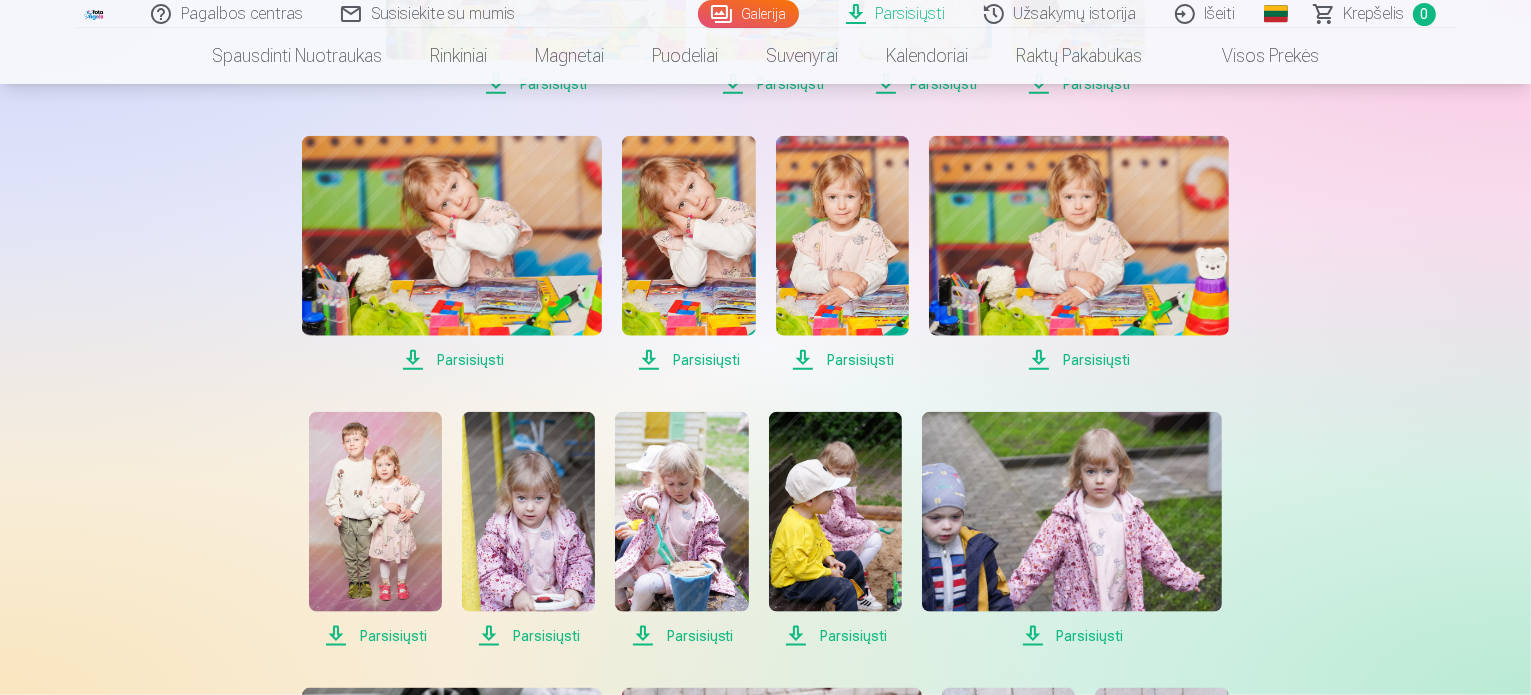 click on "Parsisiųsti" at bounding box center (452, 360) 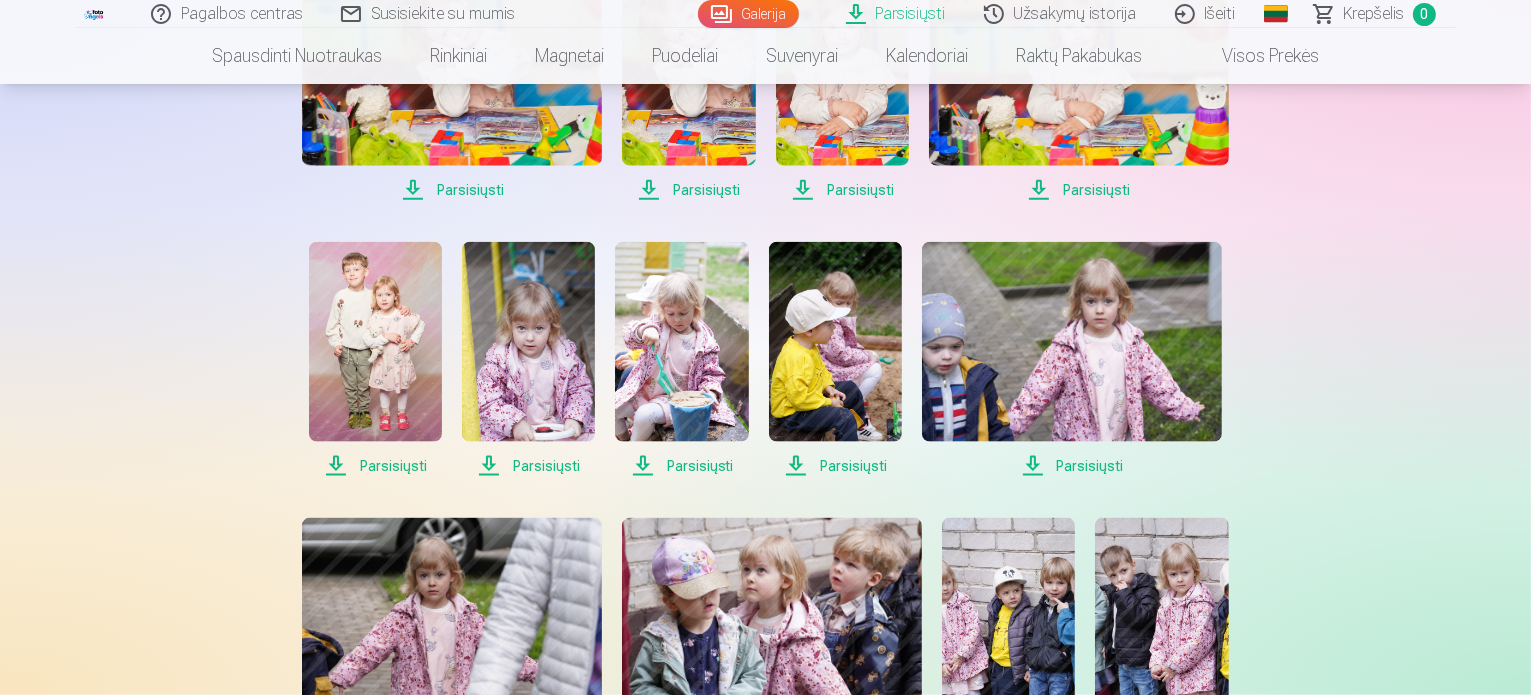 scroll, scrollTop: 2500, scrollLeft: 0, axis: vertical 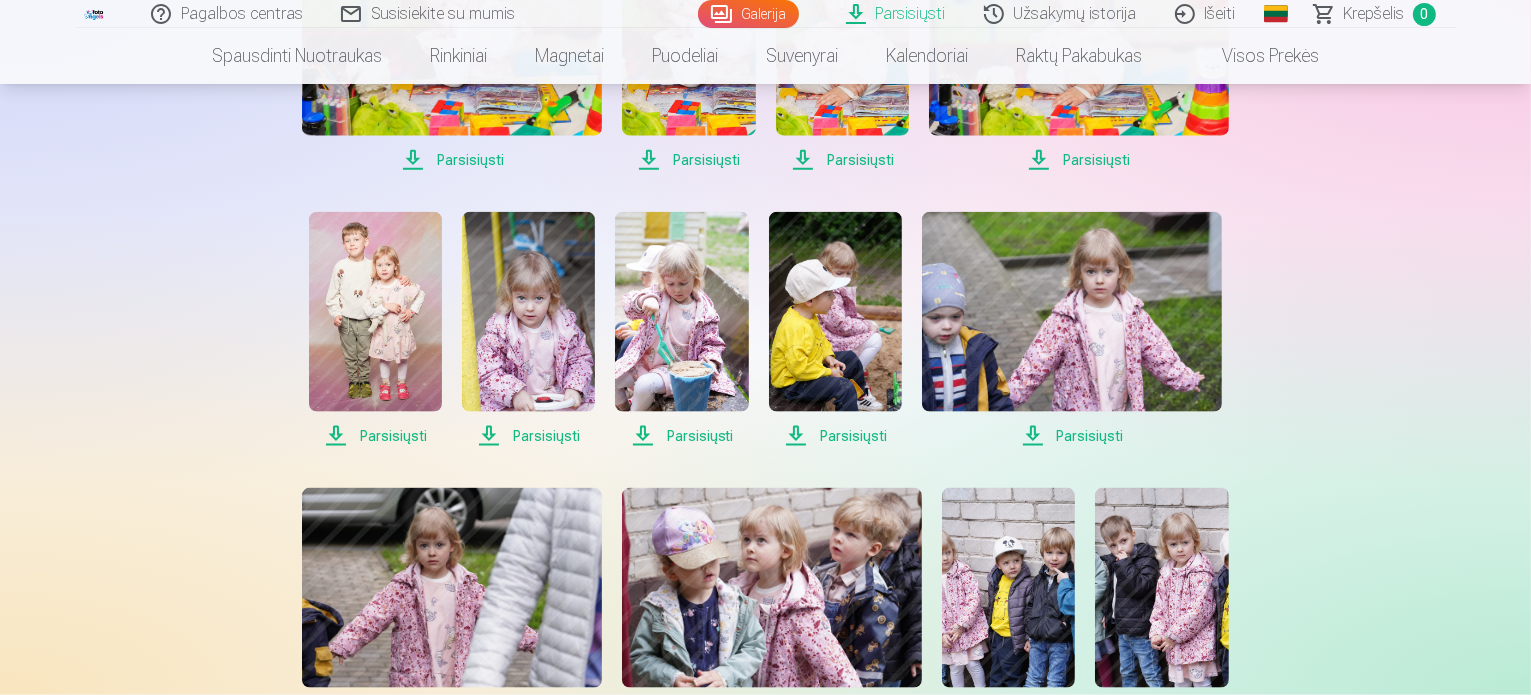 click on "Parsisiųsti" at bounding box center (375, 436) 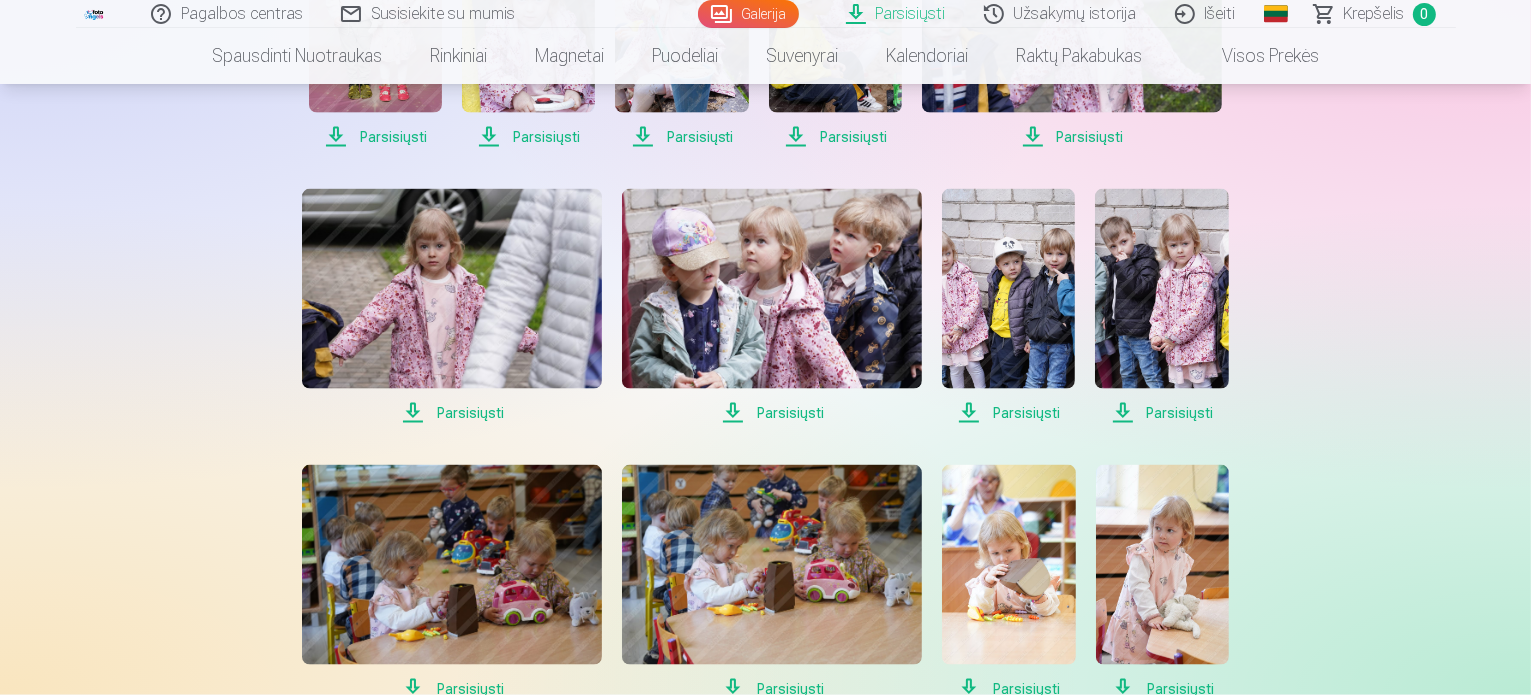 scroll, scrollTop: 2800, scrollLeft: 0, axis: vertical 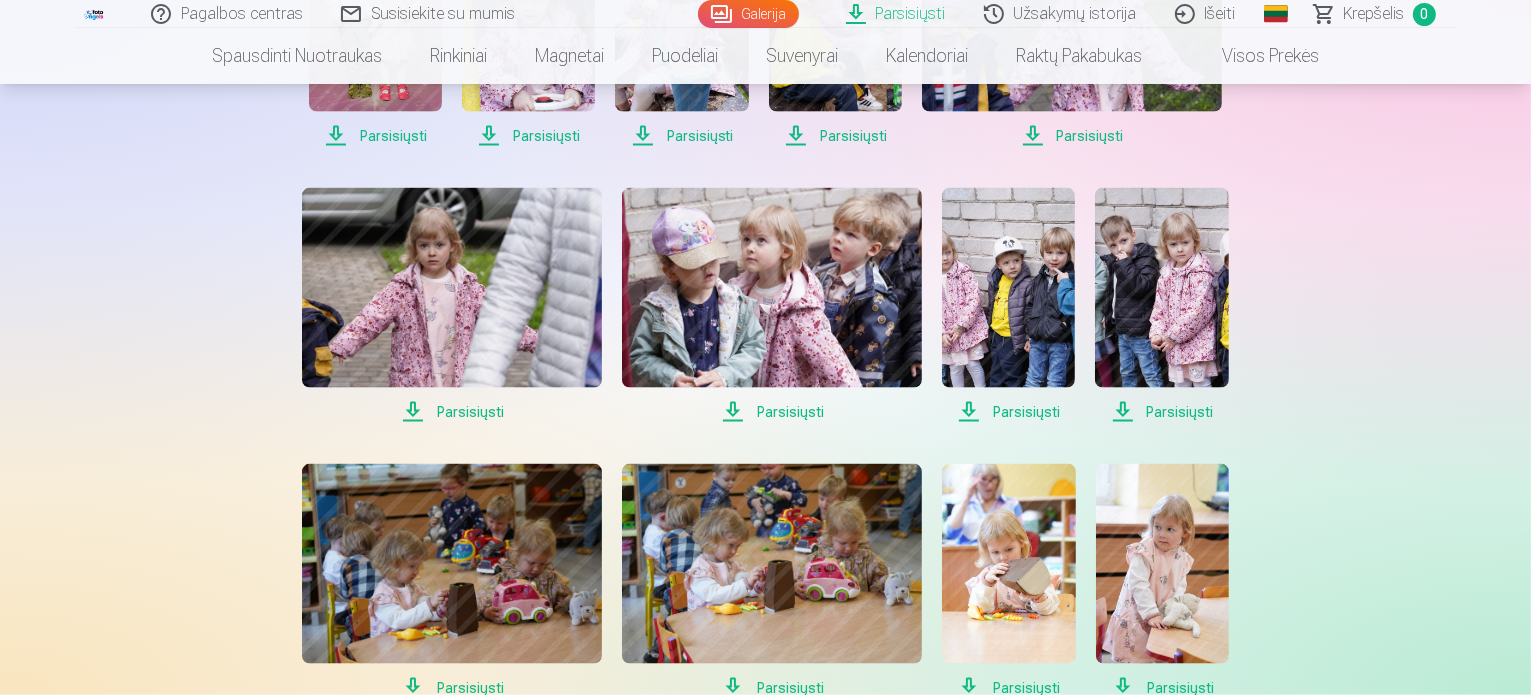 click on "Parsisiųsti" at bounding box center (452, 412) 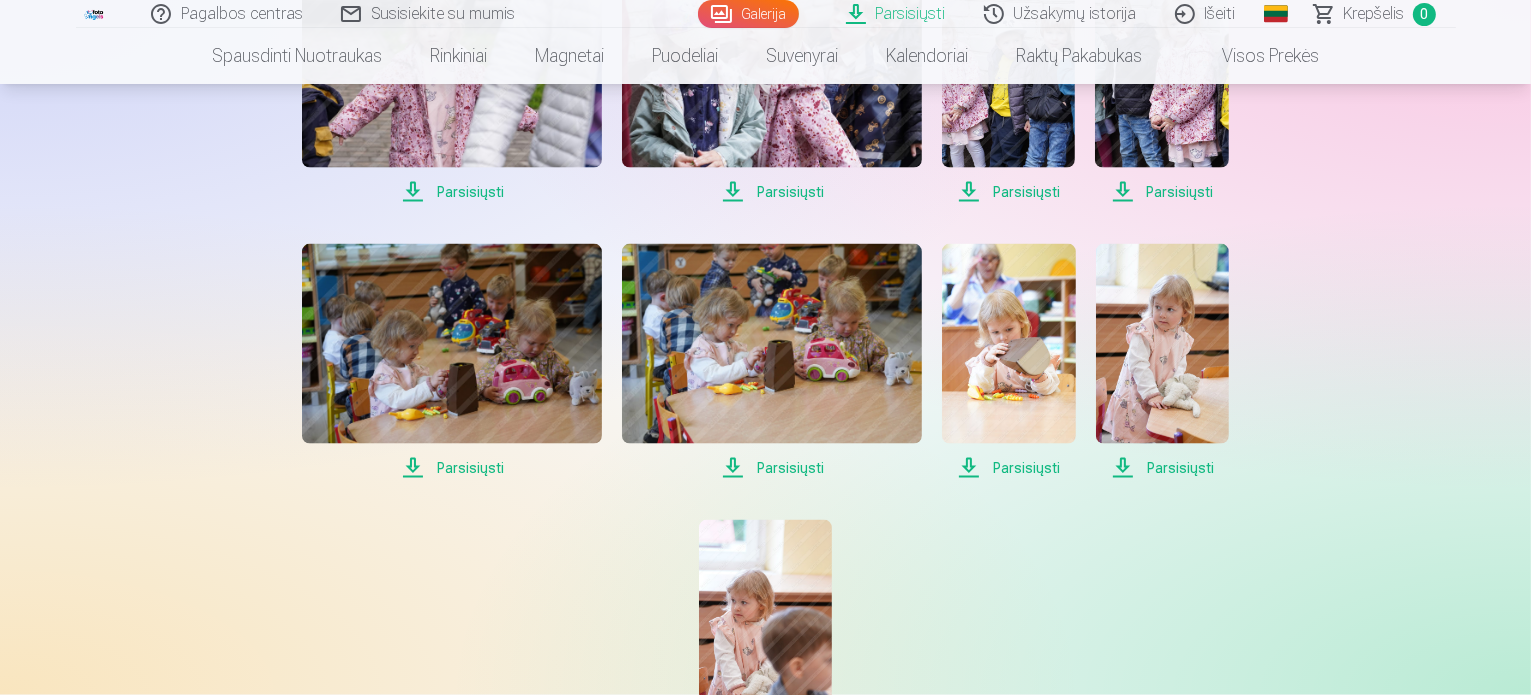 scroll, scrollTop: 3100, scrollLeft: 0, axis: vertical 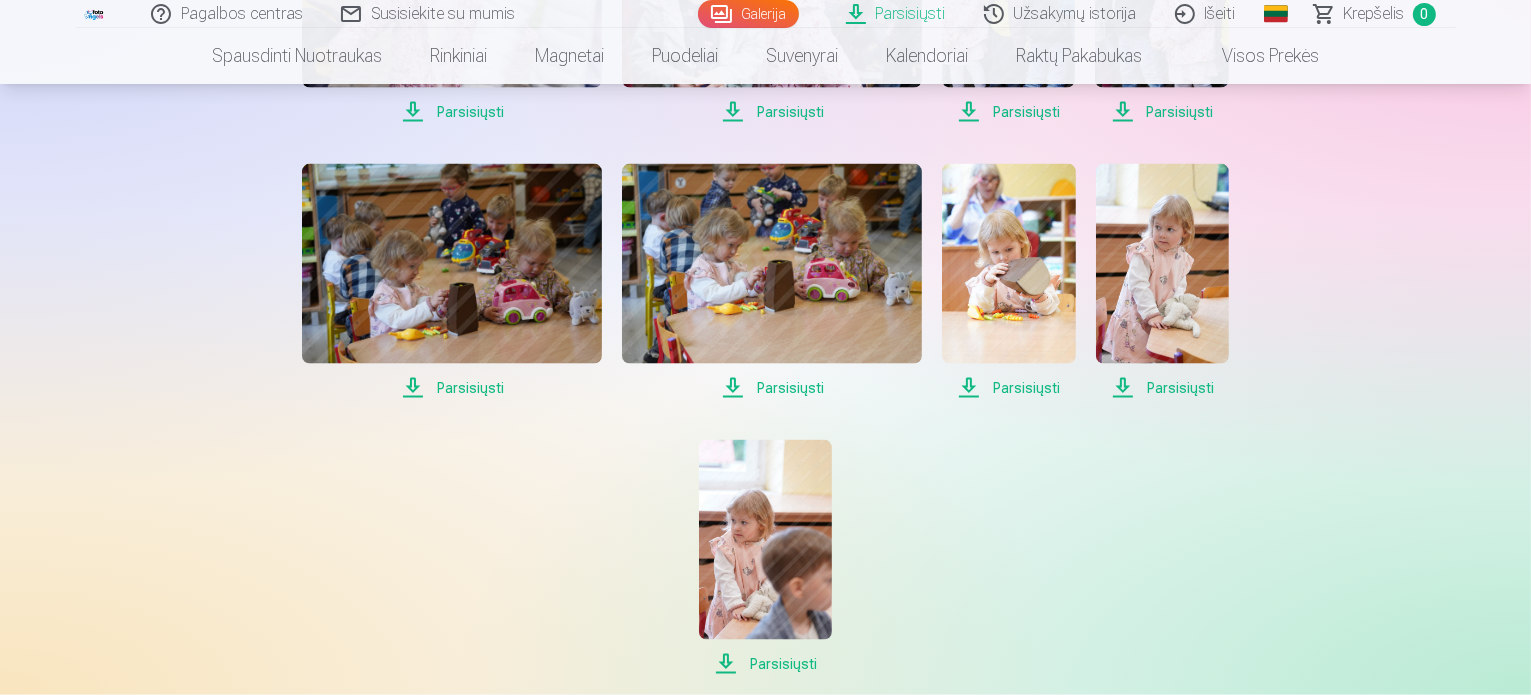 click on "Parsisiųsti" at bounding box center [452, 388] 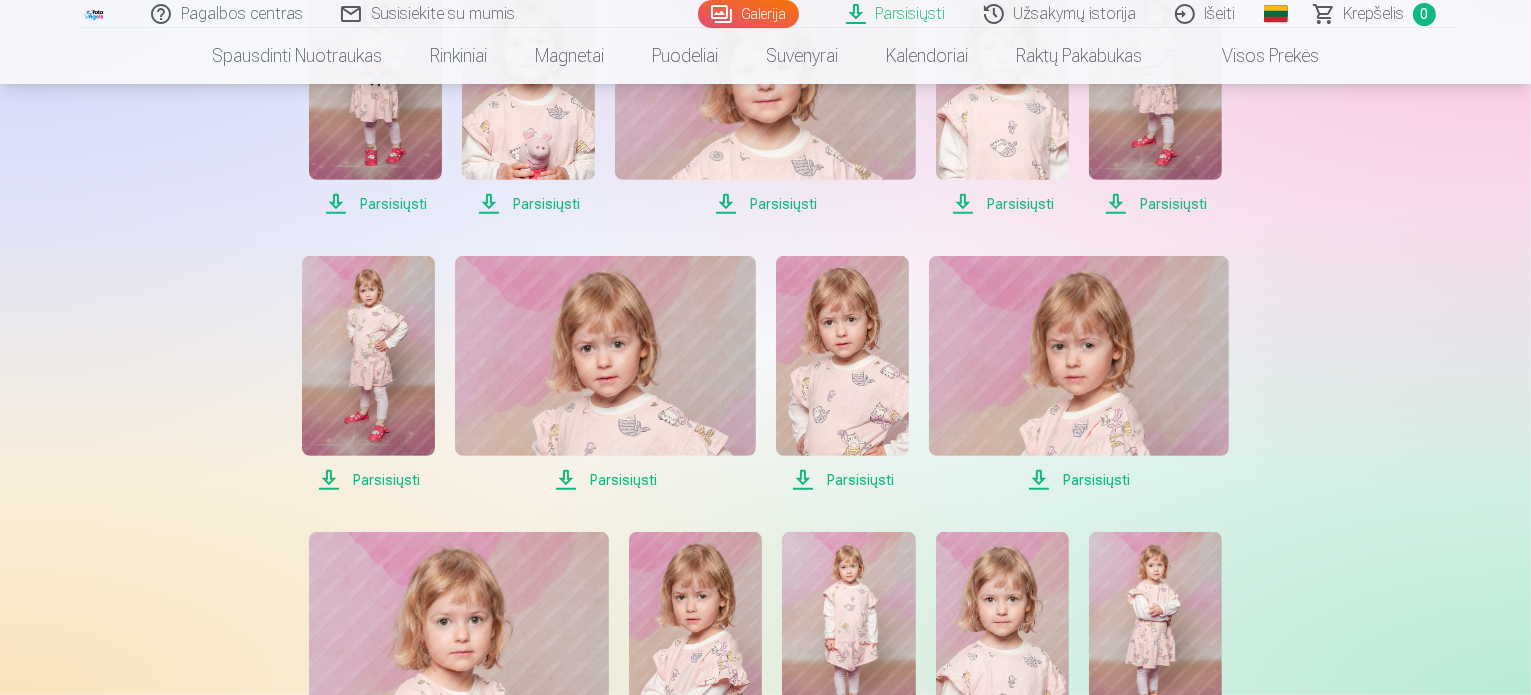 scroll, scrollTop: 0, scrollLeft: 0, axis: both 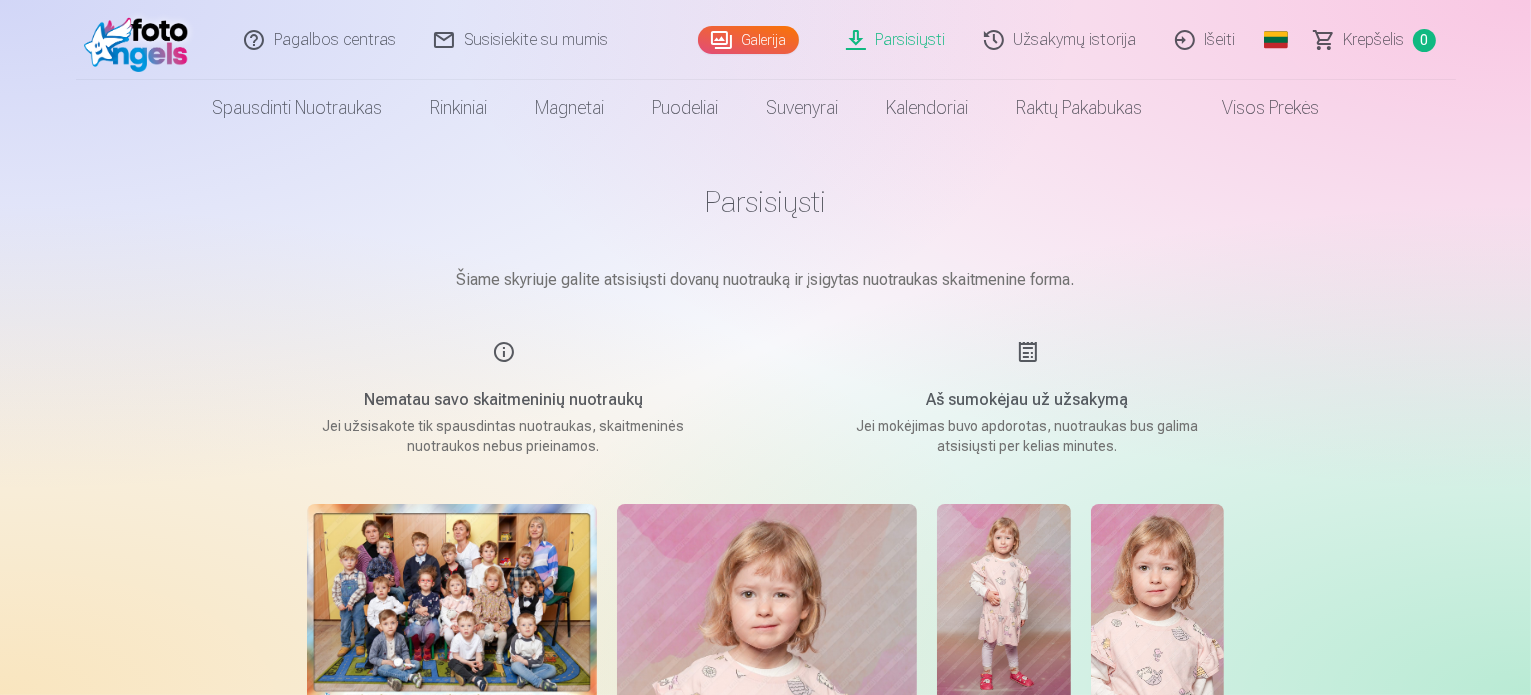 click on "Išeiti" at bounding box center [1206, 40] 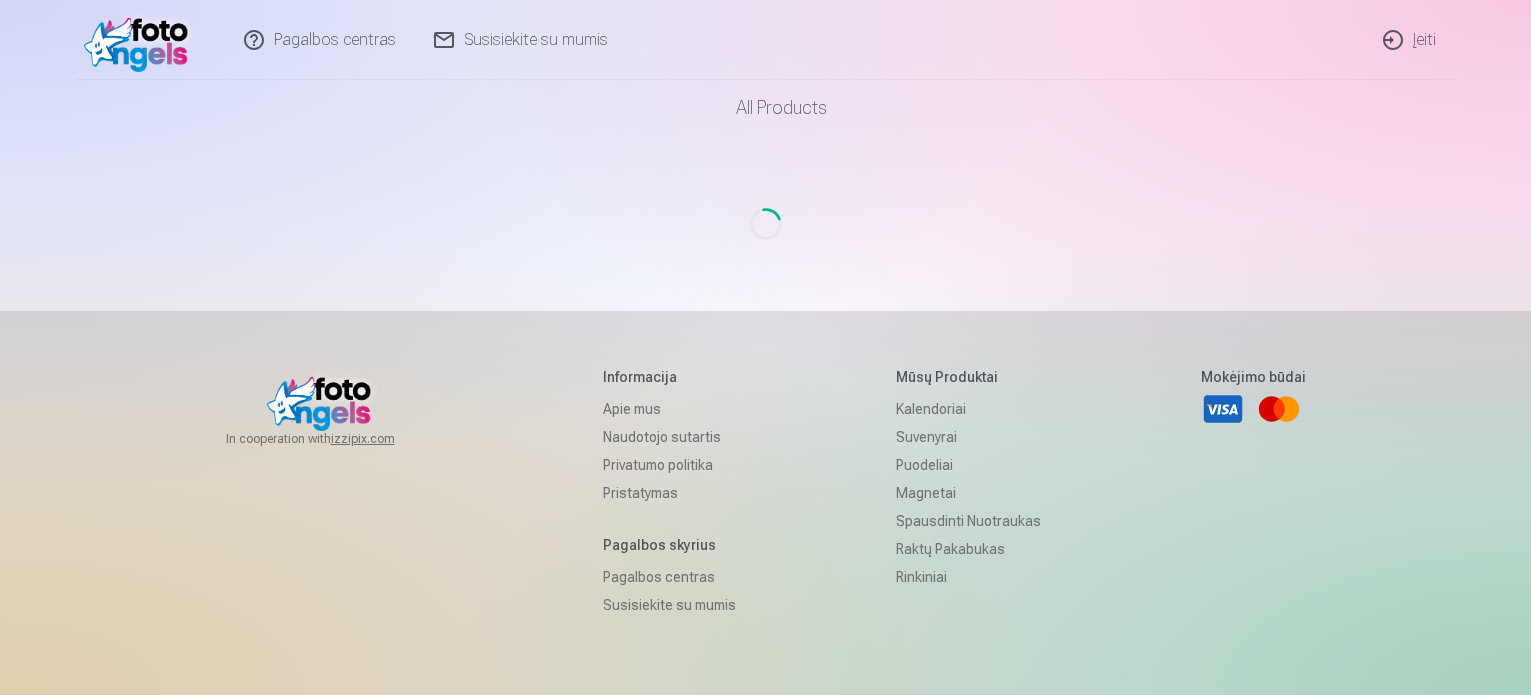 scroll, scrollTop: 0, scrollLeft: 0, axis: both 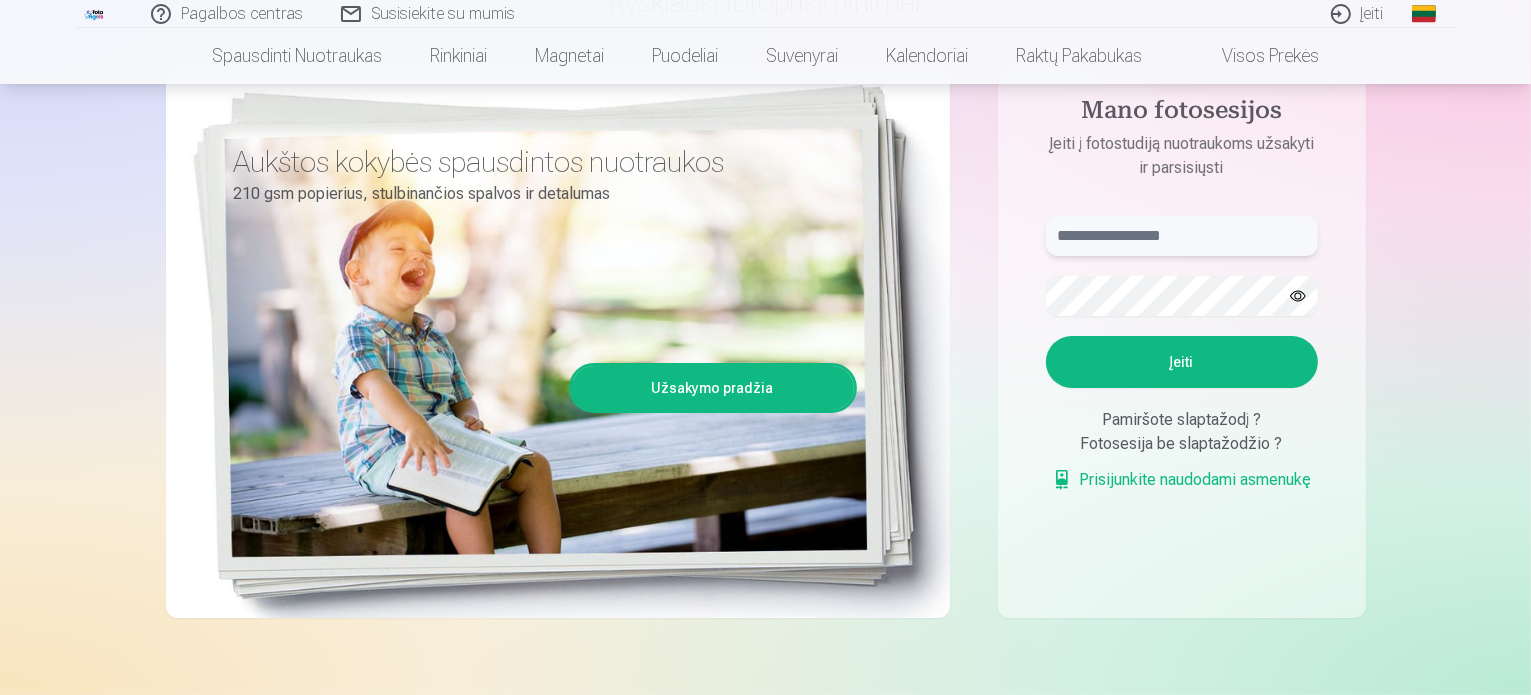 click at bounding box center (1182, 236) 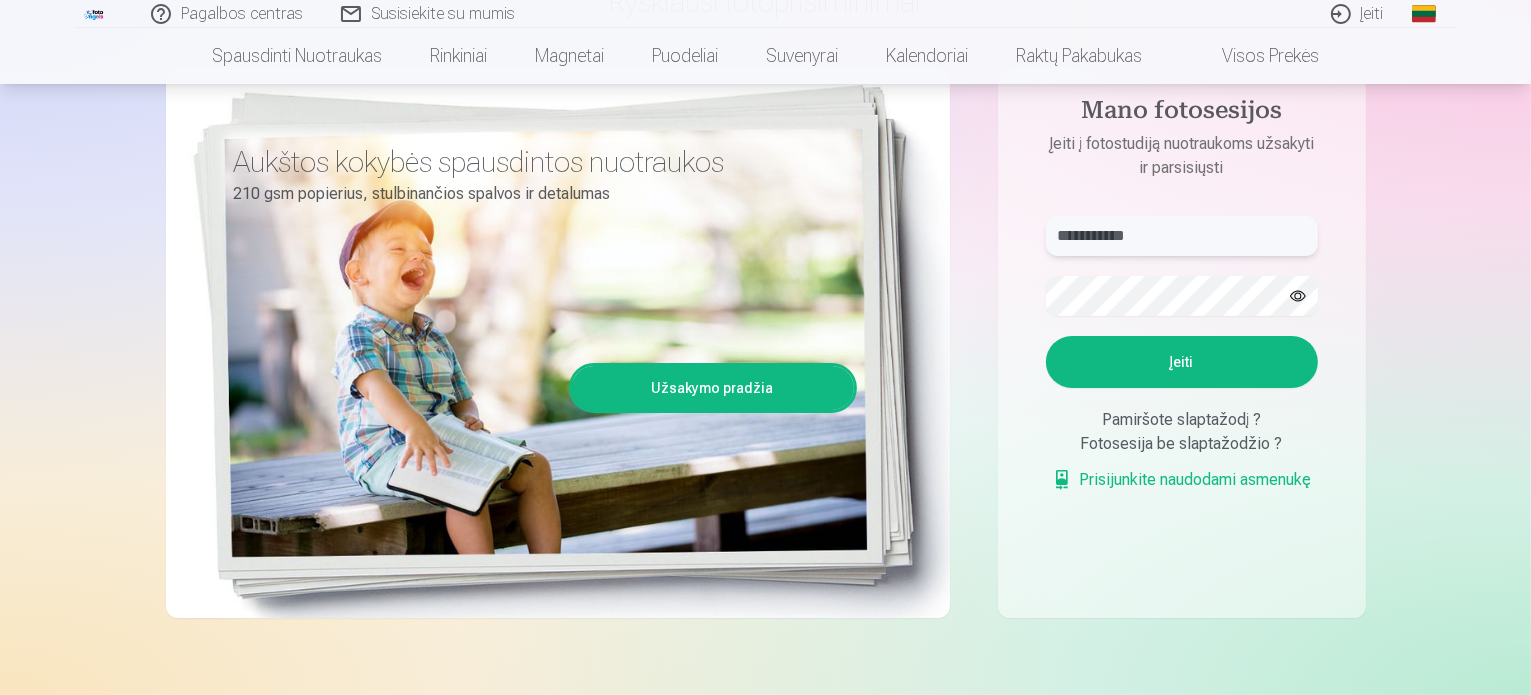 type on "**********" 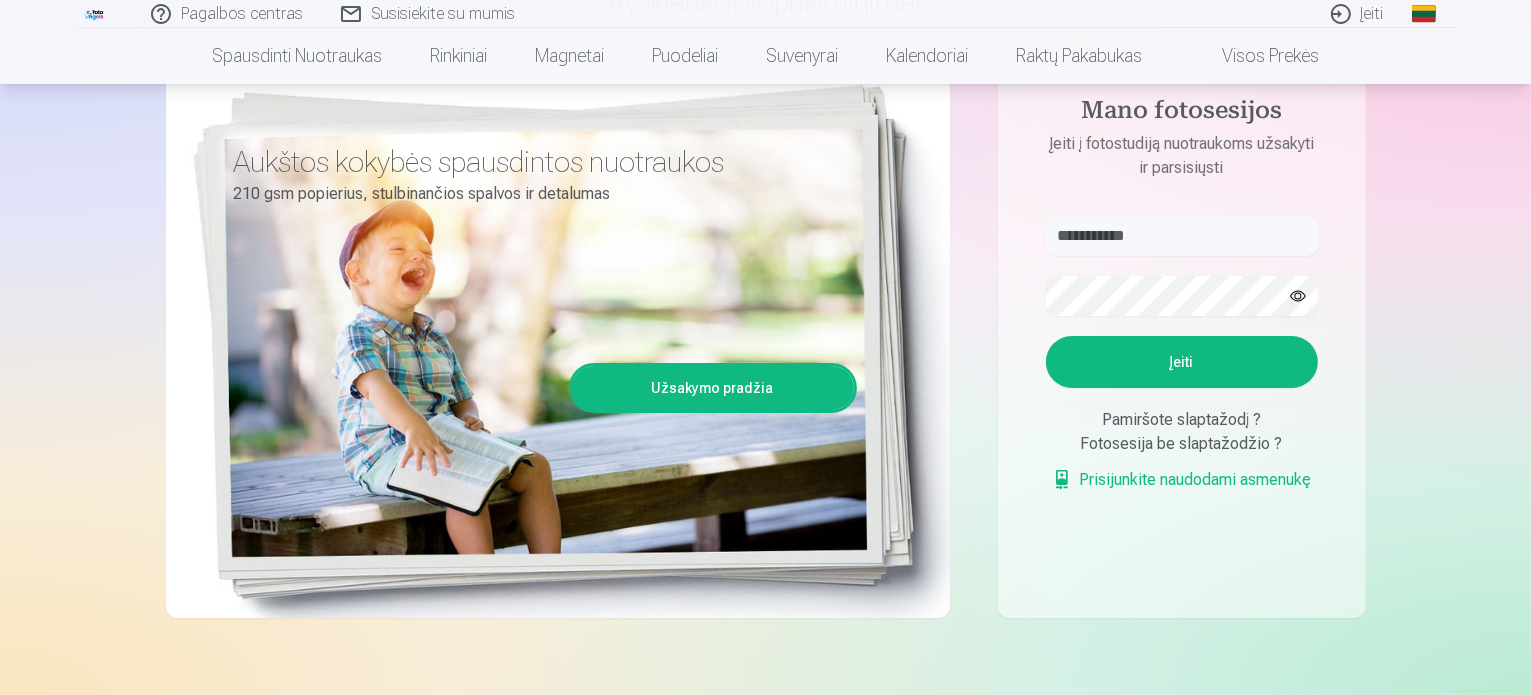 click on "Įeiti" at bounding box center [1182, 362] 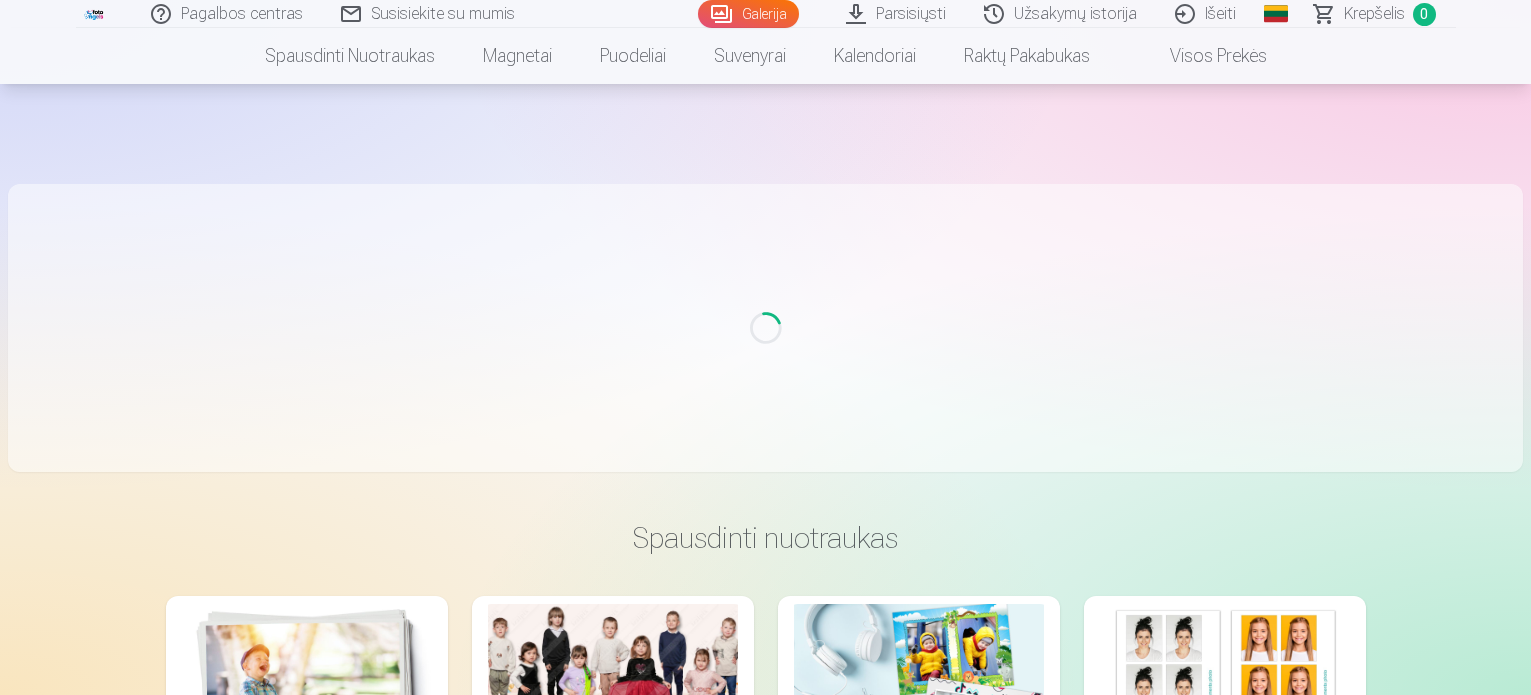 scroll, scrollTop: 177, scrollLeft: 0, axis: vertical 